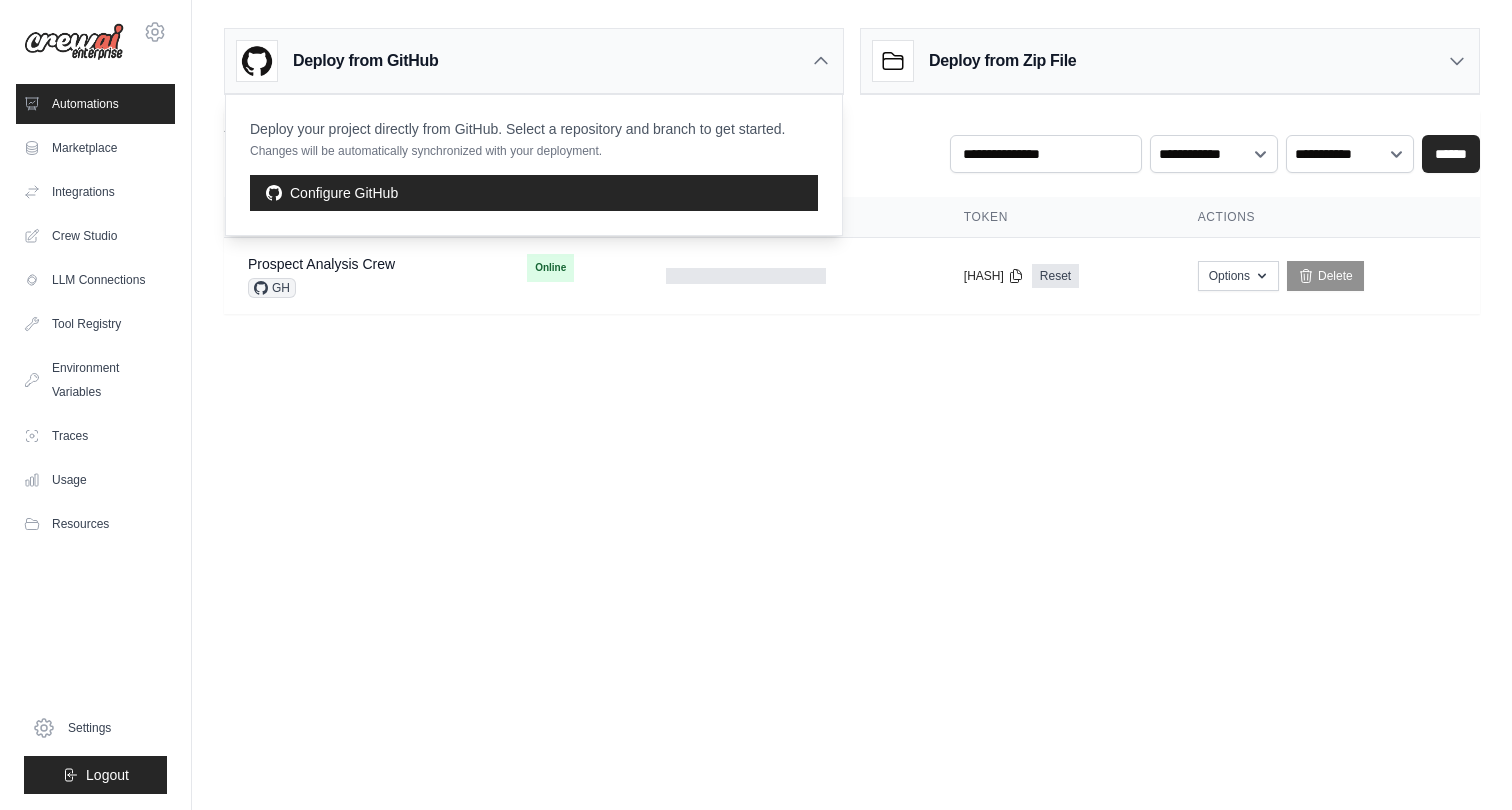 scroll, scrollTop: 0, scrollLeft: 0, axis: both 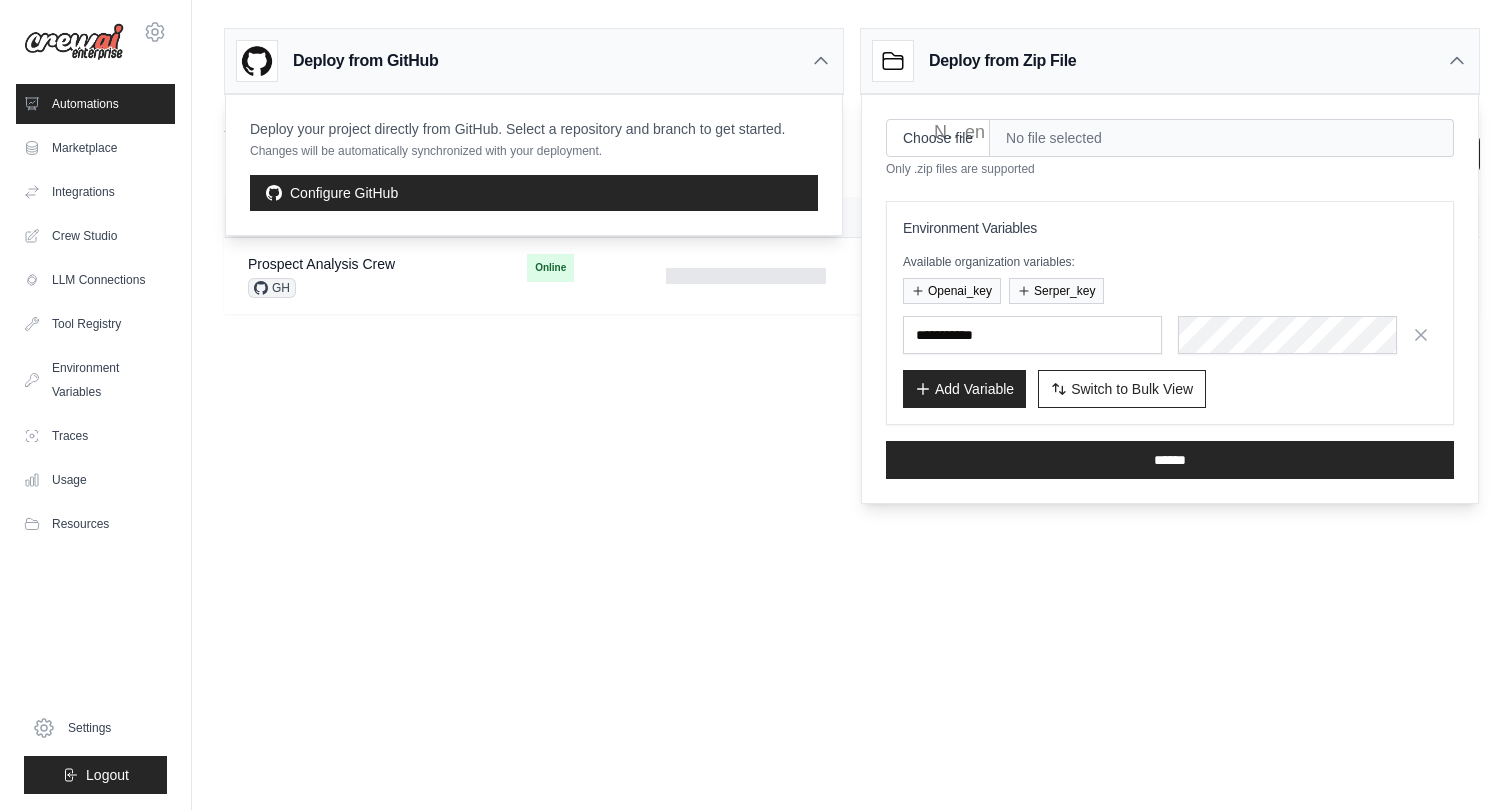 click on "Deploy from GitHub" at bounding box center (534, 61) 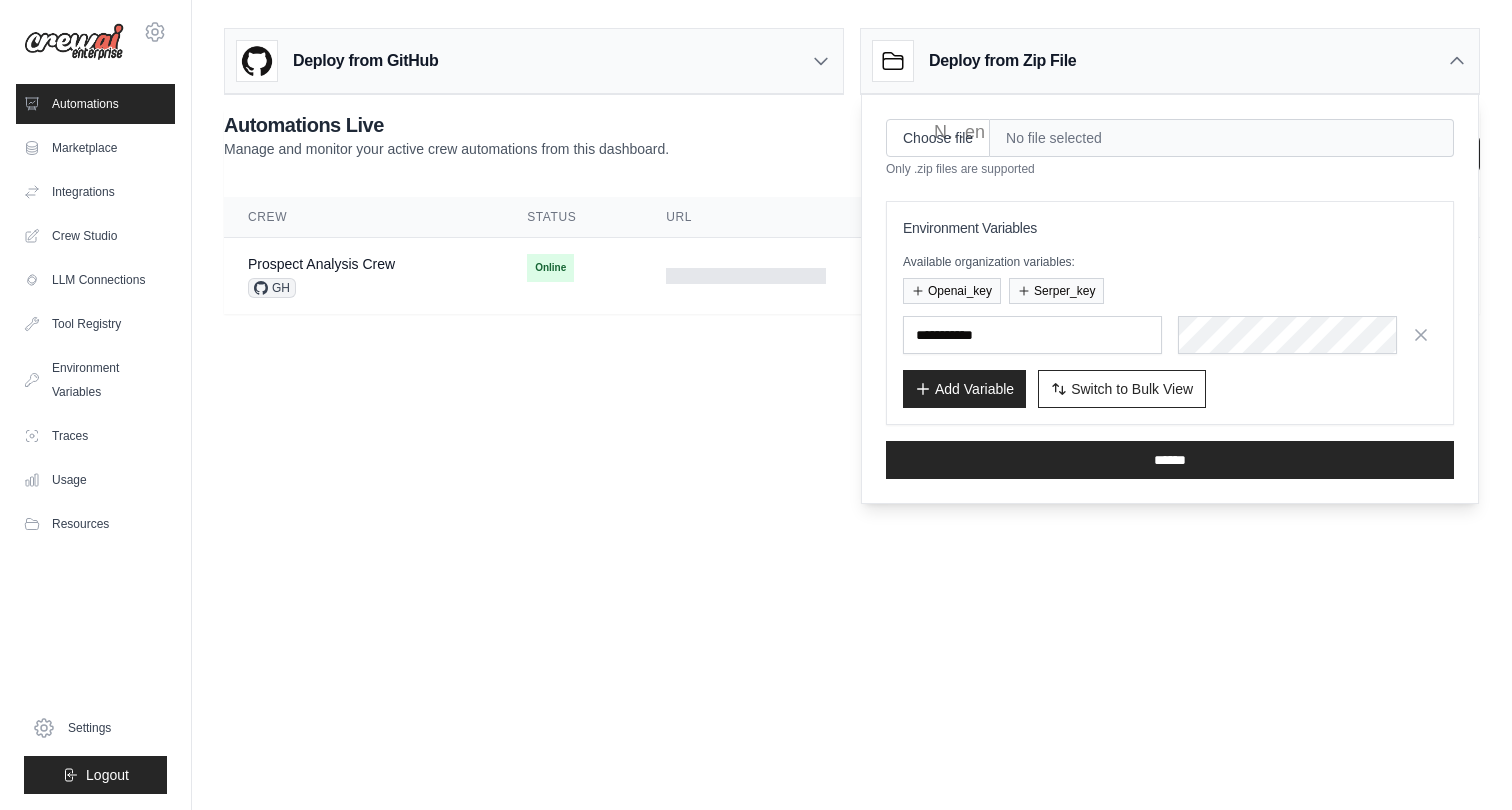 click 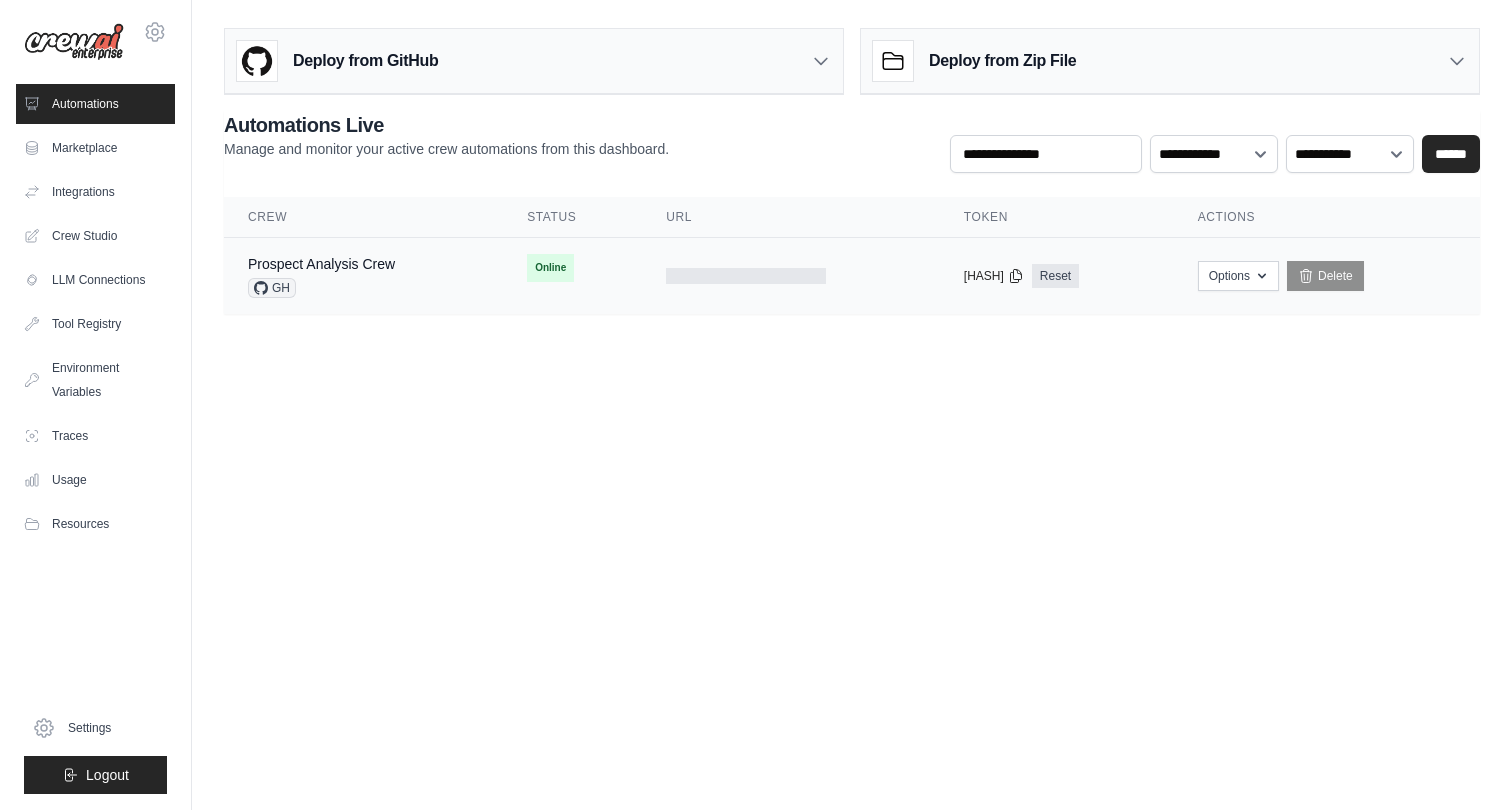 click on "Online
First deploy can take up to 10 minutes" at bounding box center [572, 268] 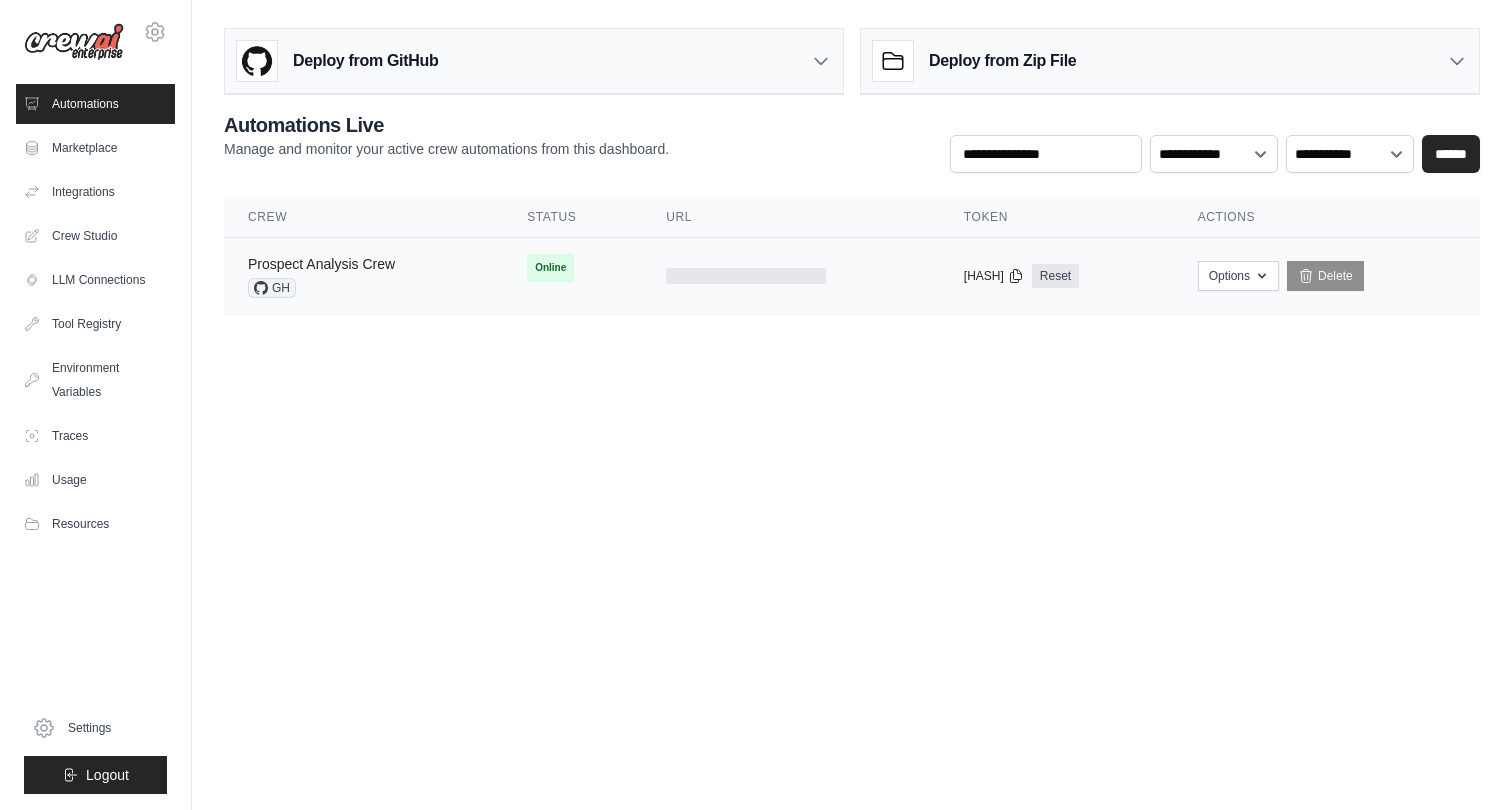 click on "Prospect Analysis Crew" at bounding box center [321, 264] 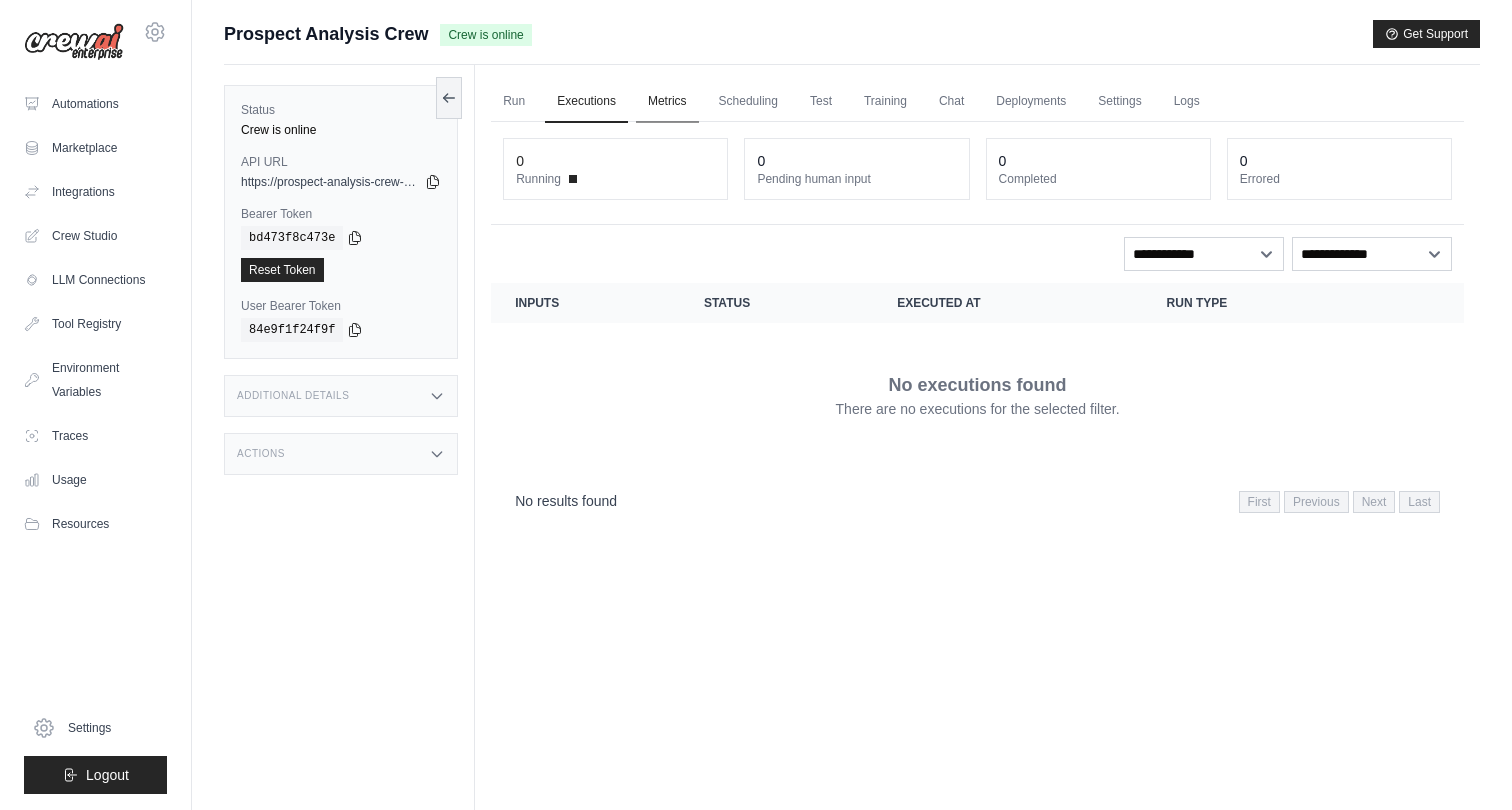 scroll, scrollTop: 0, scrollLeft: 0, axis: both 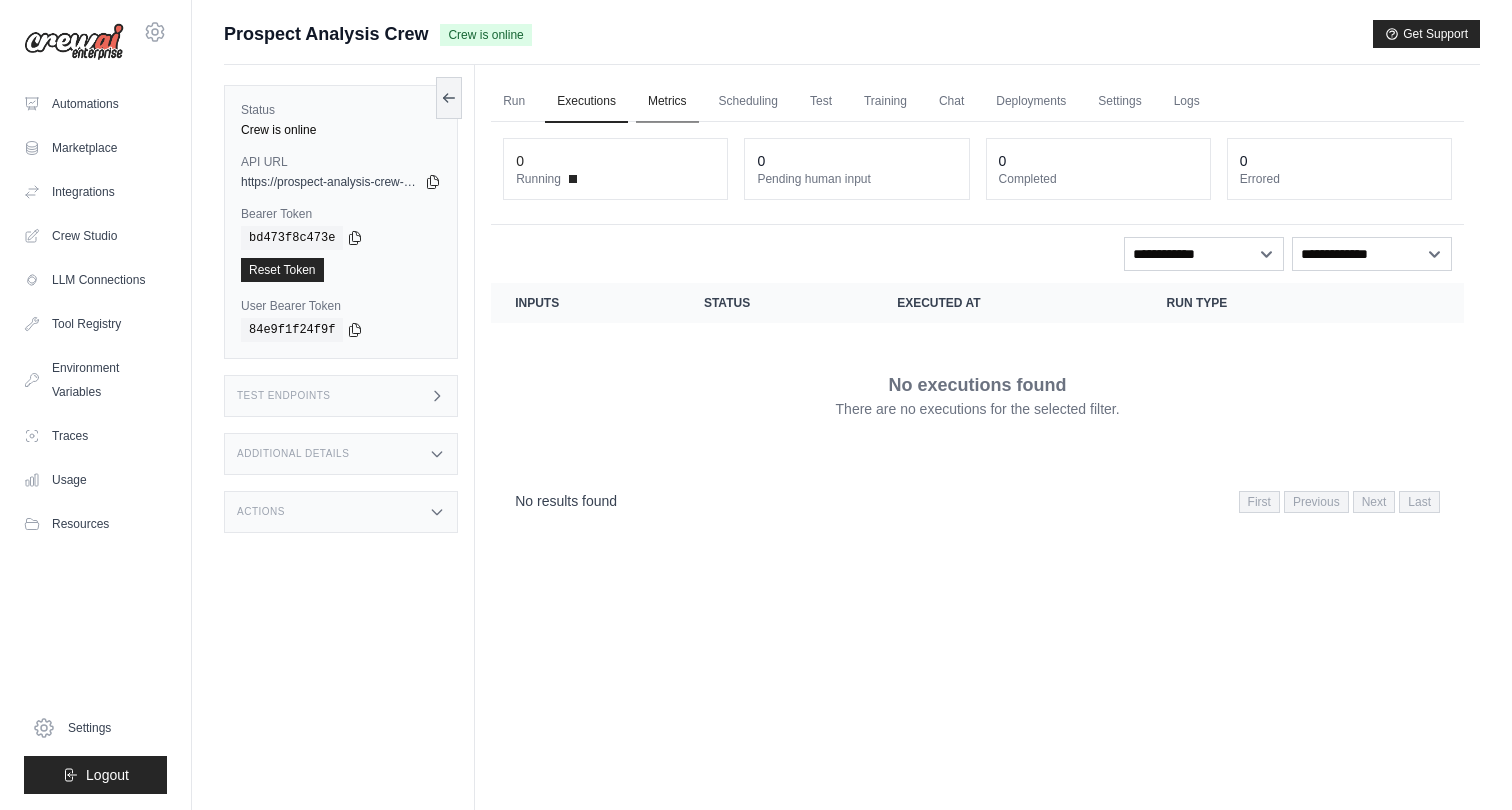 click on "Metrics" at bounding box center [667, 102] 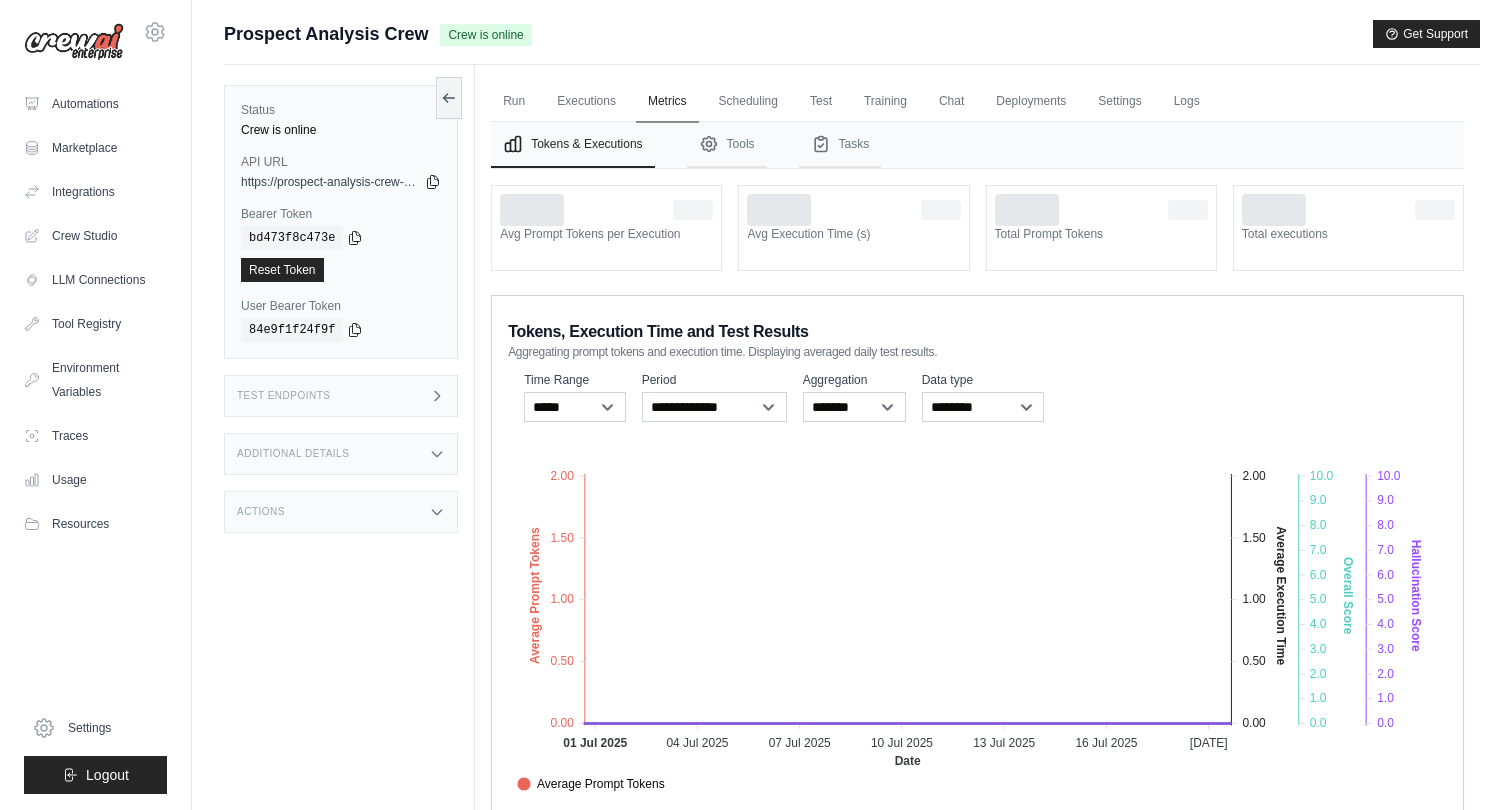 scroll, scrollTop: 0, scrollLeft: 0, axis: both 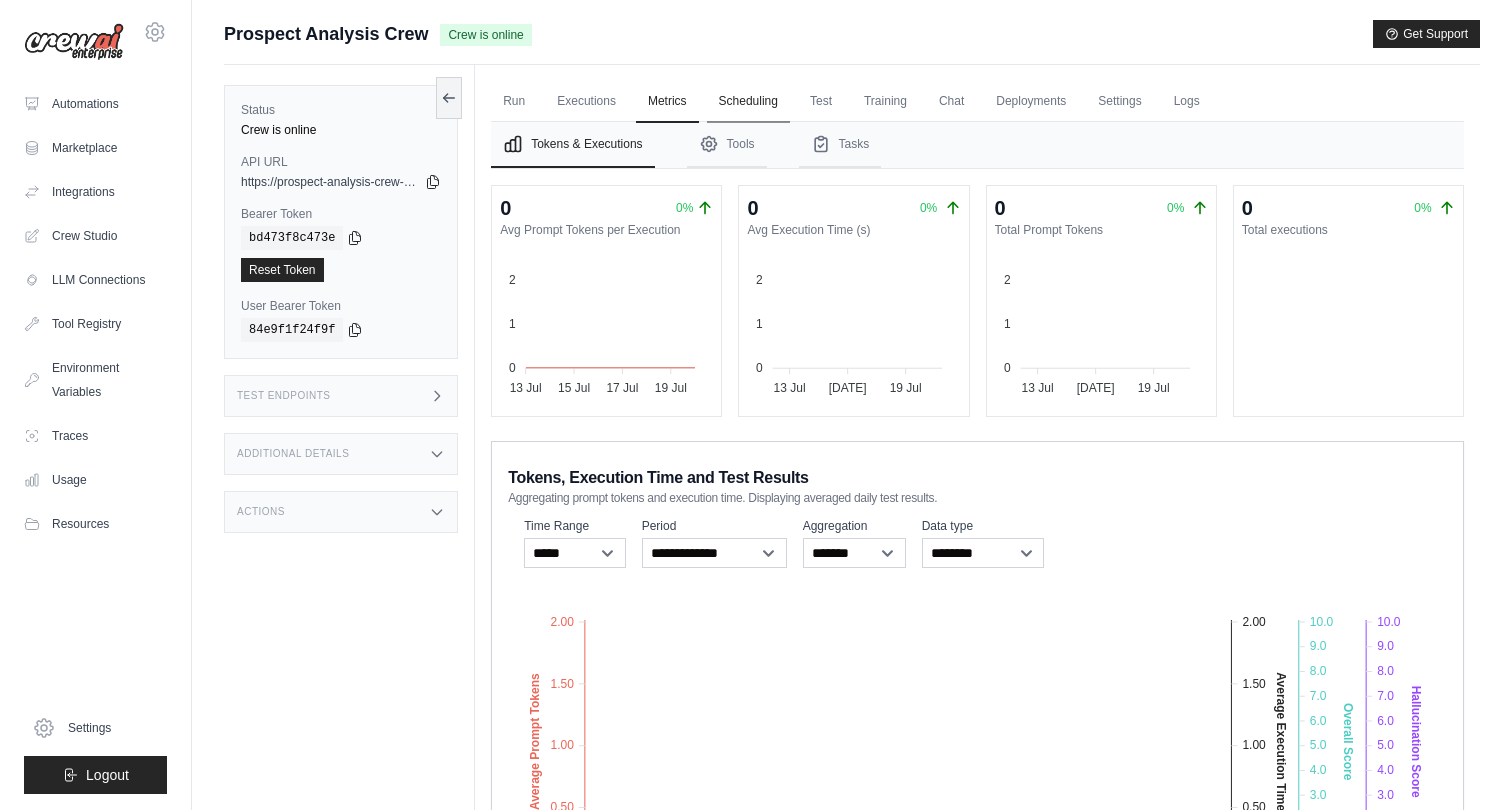 click on "Scheduling" at bounding box center [748, 102] 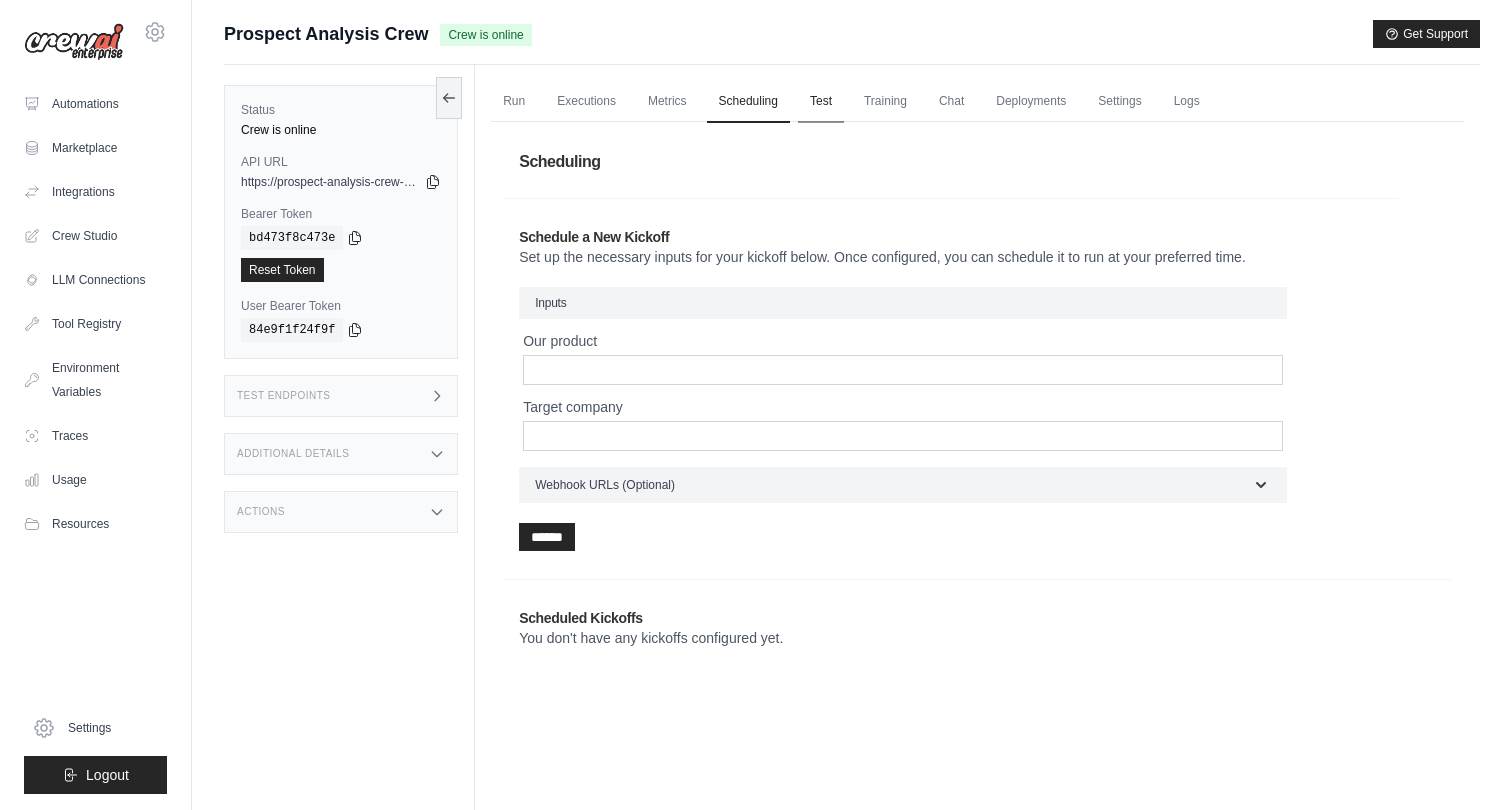 click on "Test" at bounding box center (821, 102) 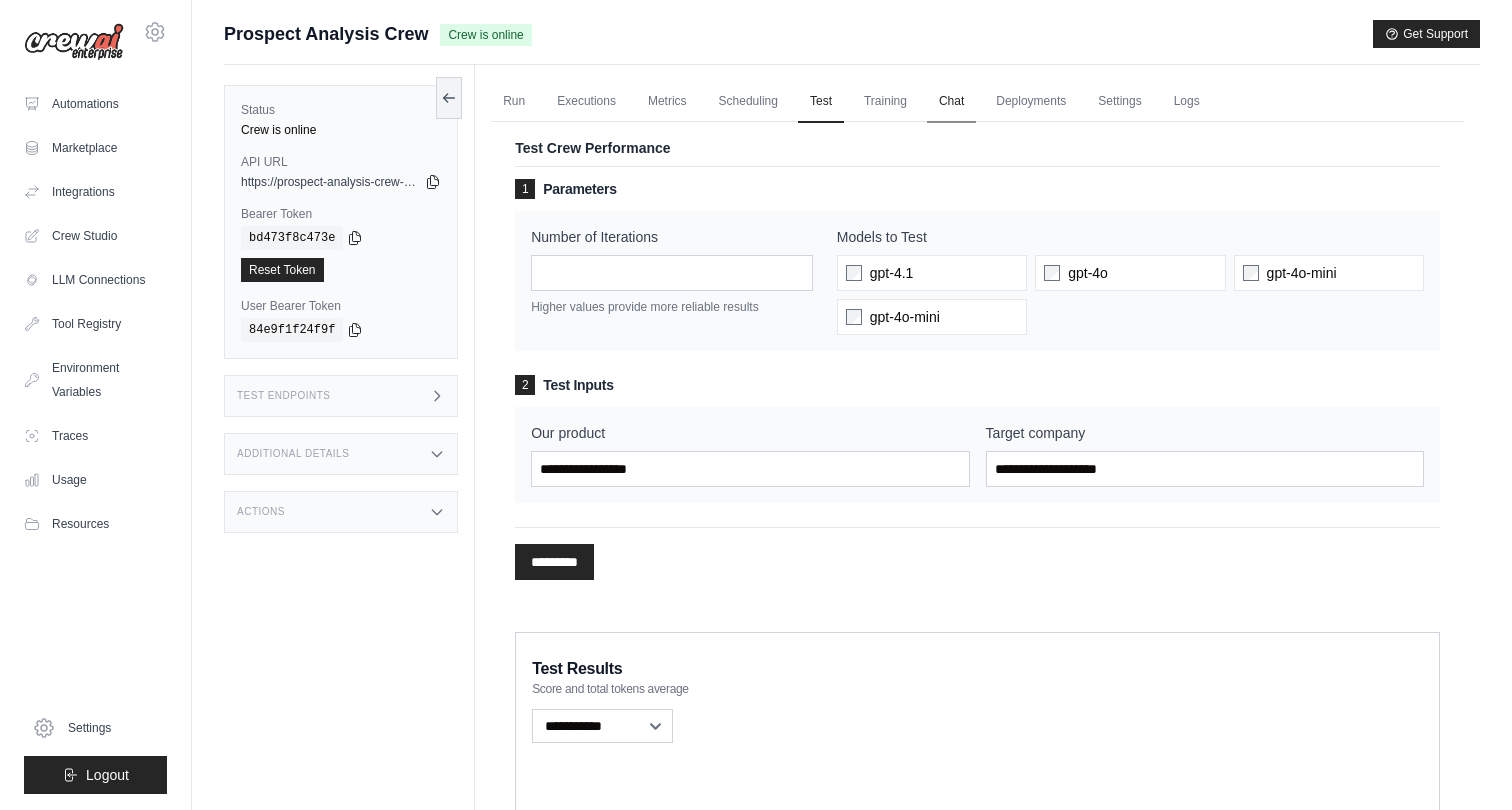 click on "Chat" at bounding box center [951, 102] 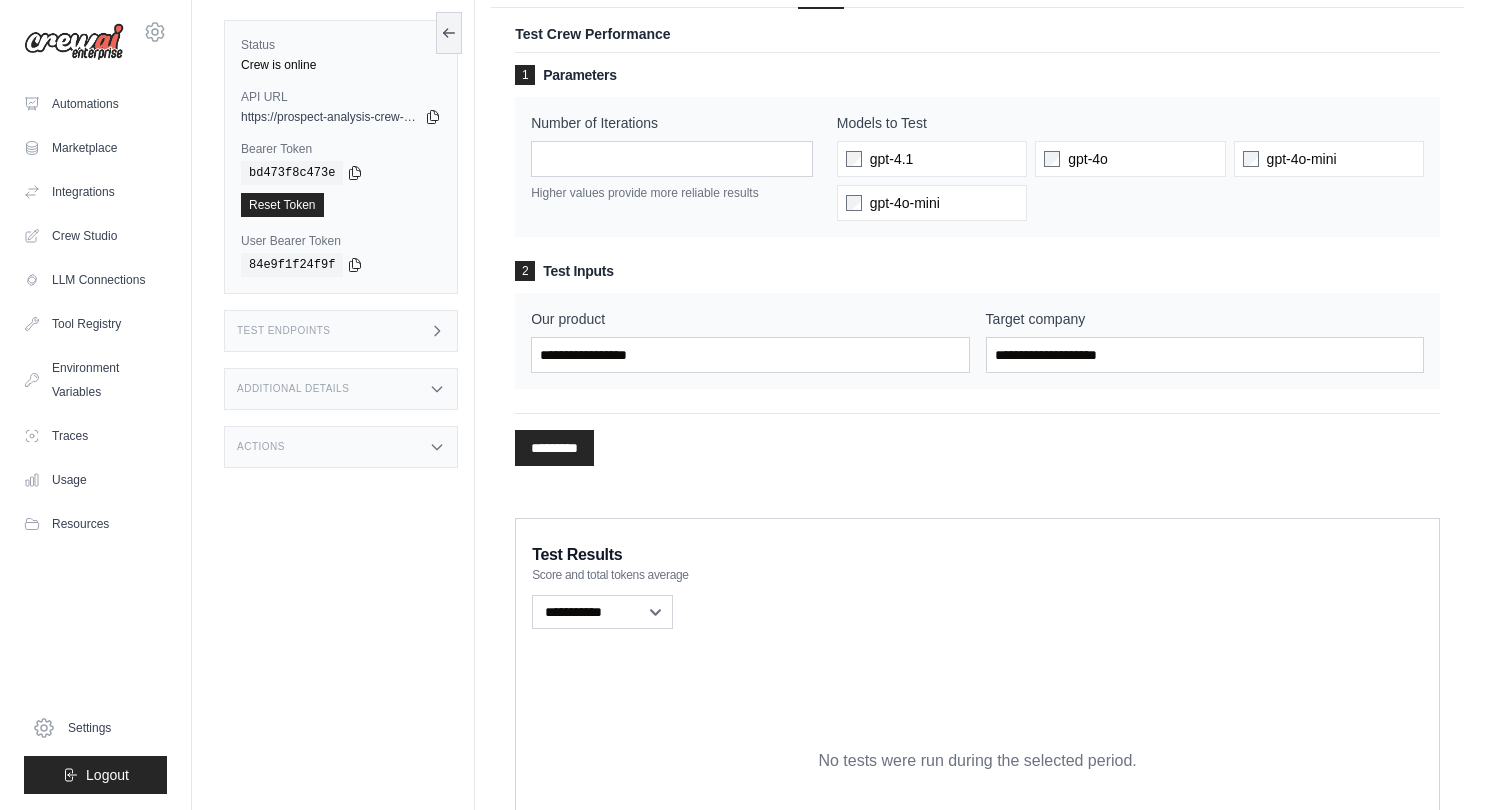 scroll, scrollTop: 0, scrollLeft: 0, axis: both 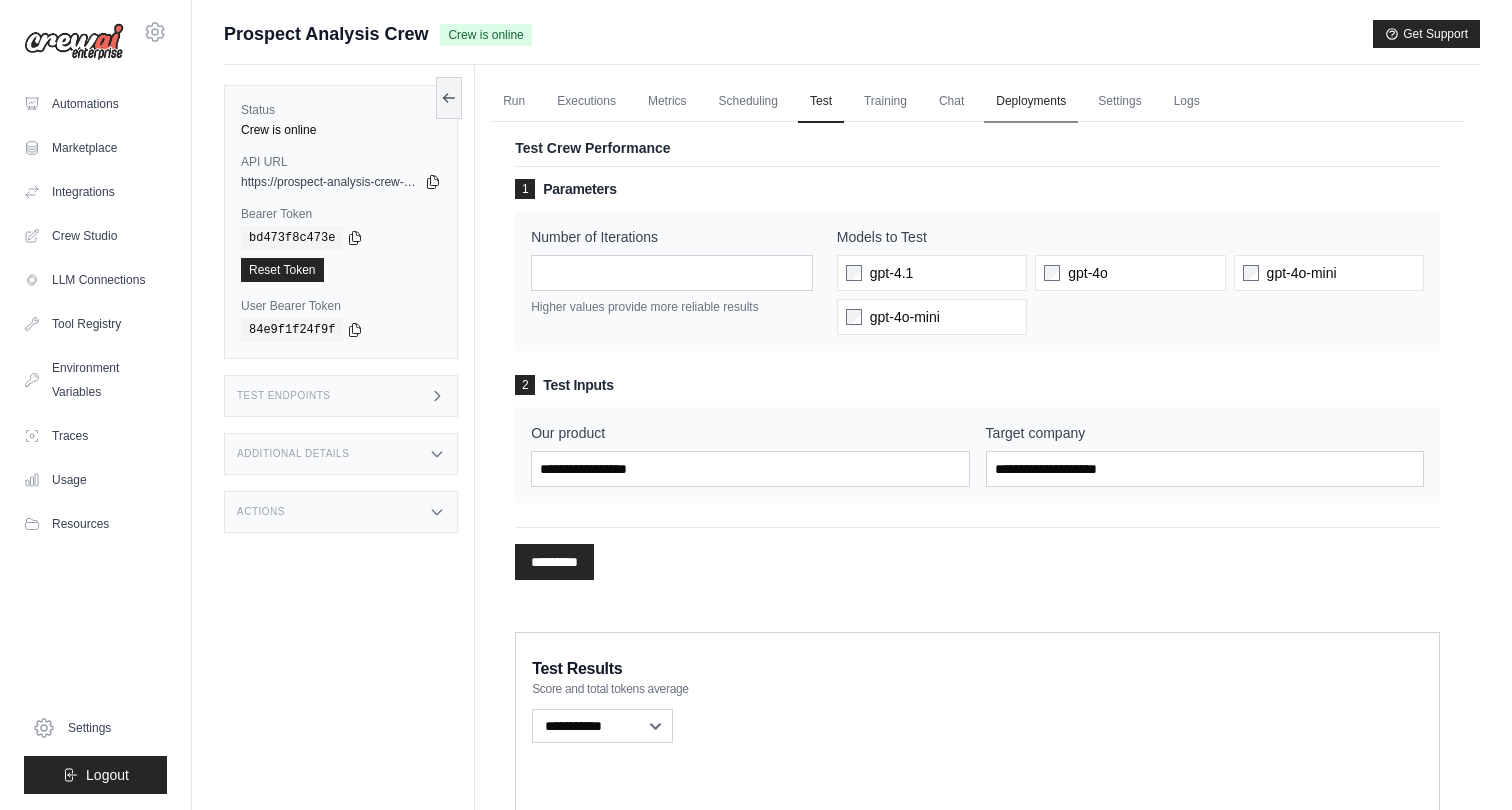 click on "Deployments" at bounding box center (1031, 102) 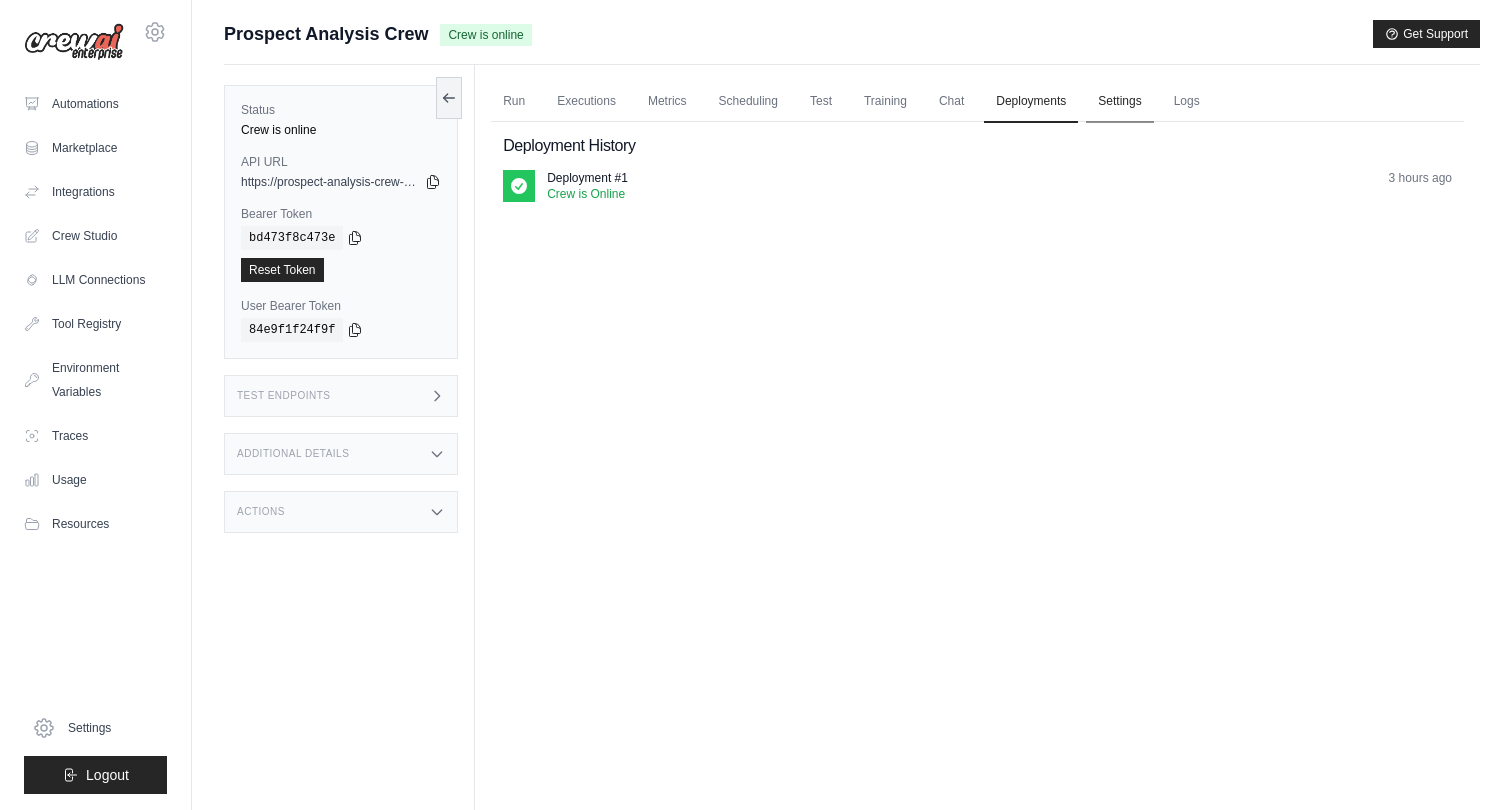 click on "Settings" at bounding box center (1119, 102) 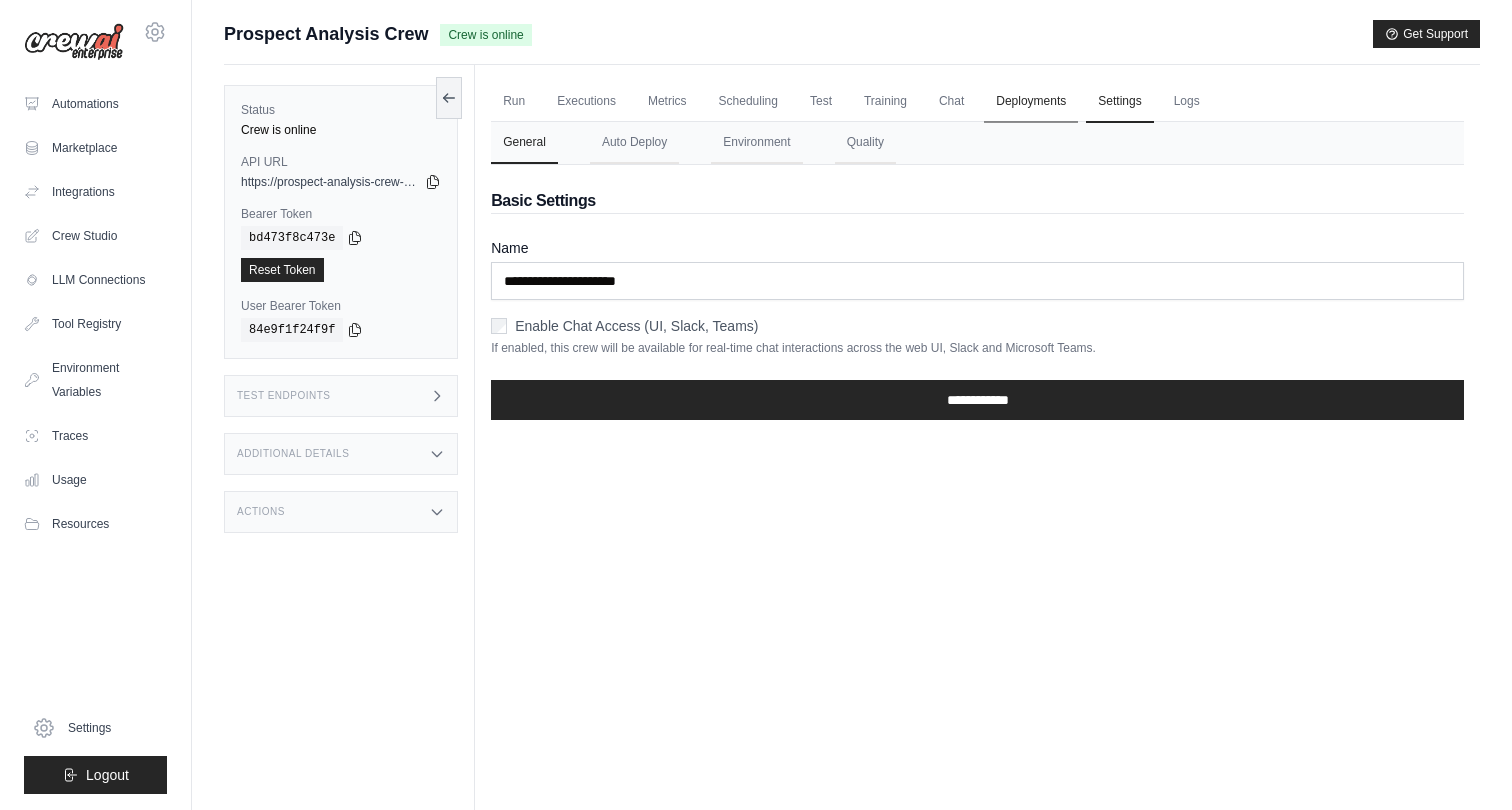 click on "Deployments" at bounding box center (1031, 102) 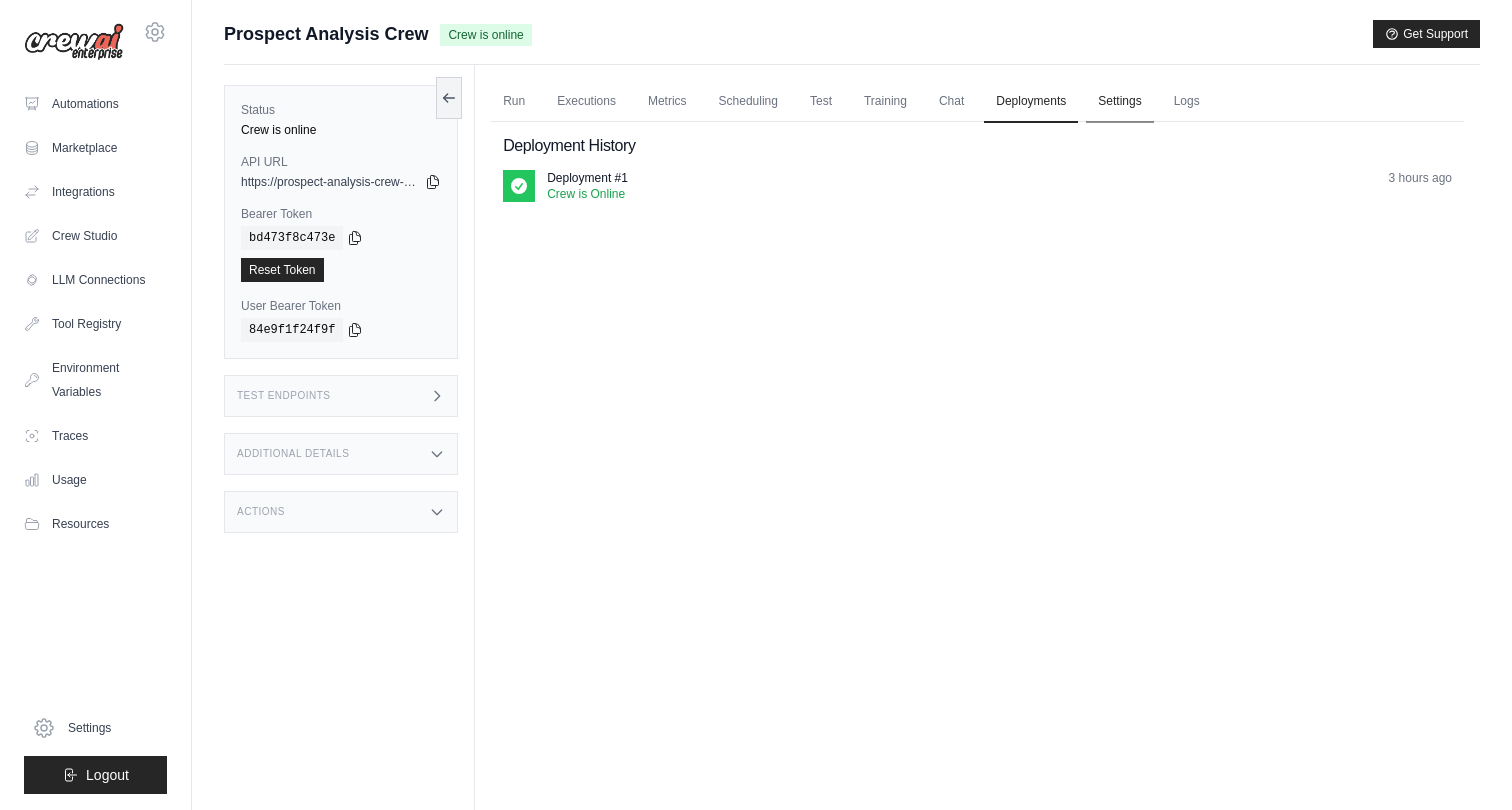click on "Settings" at bounding box center [1119, 102] 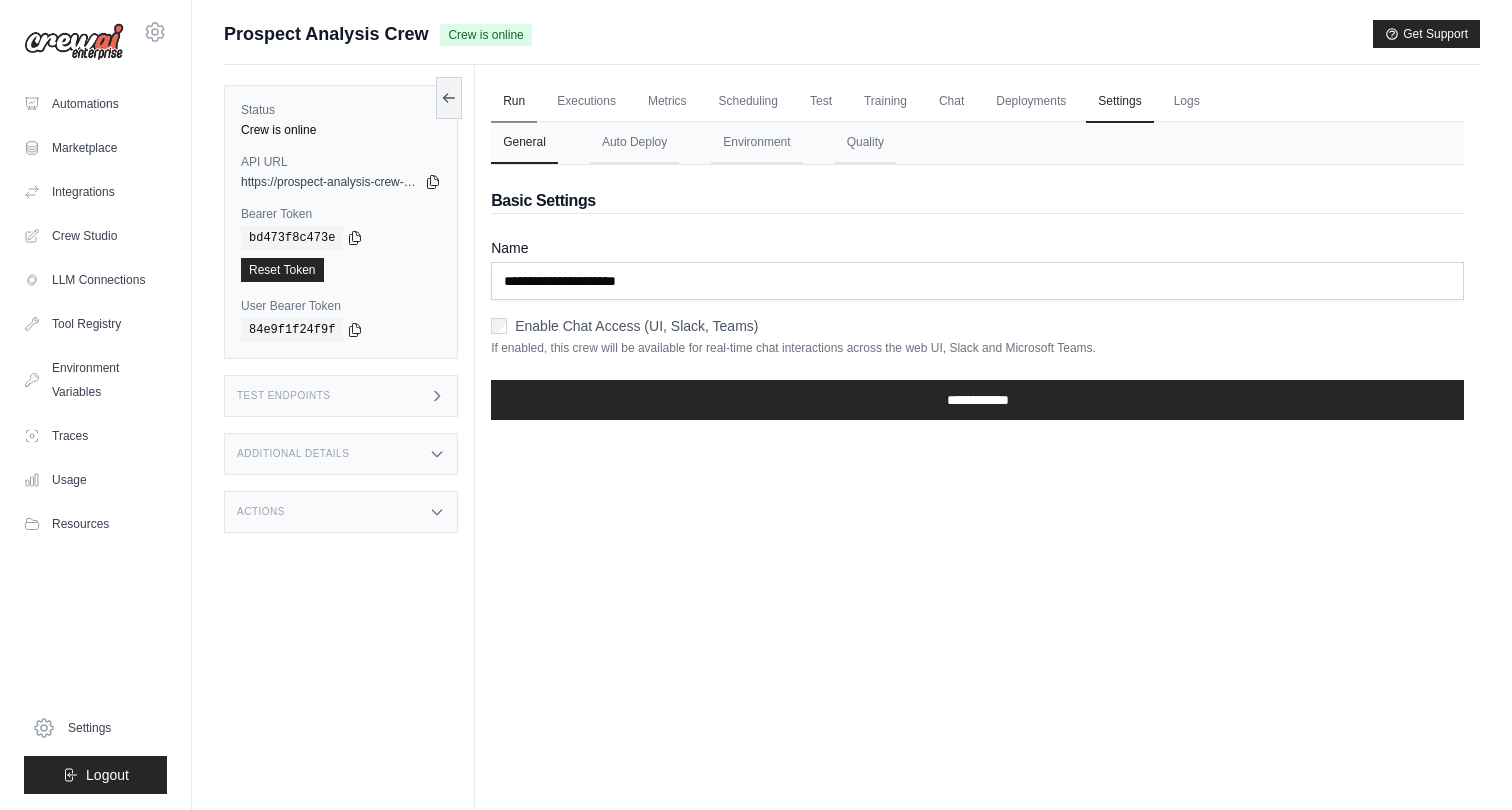 click on "Run" at bounding box center (514, 102) 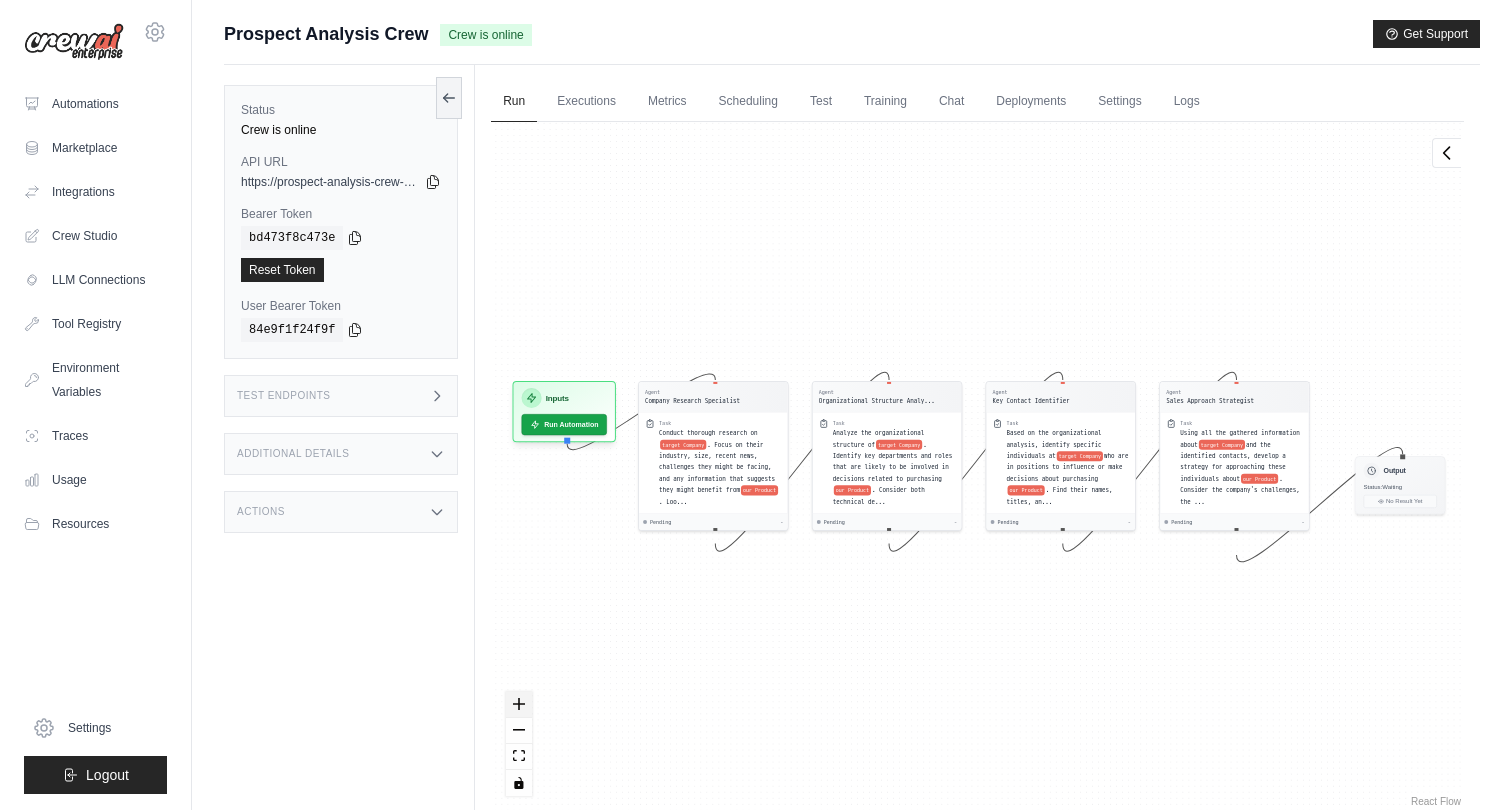 click 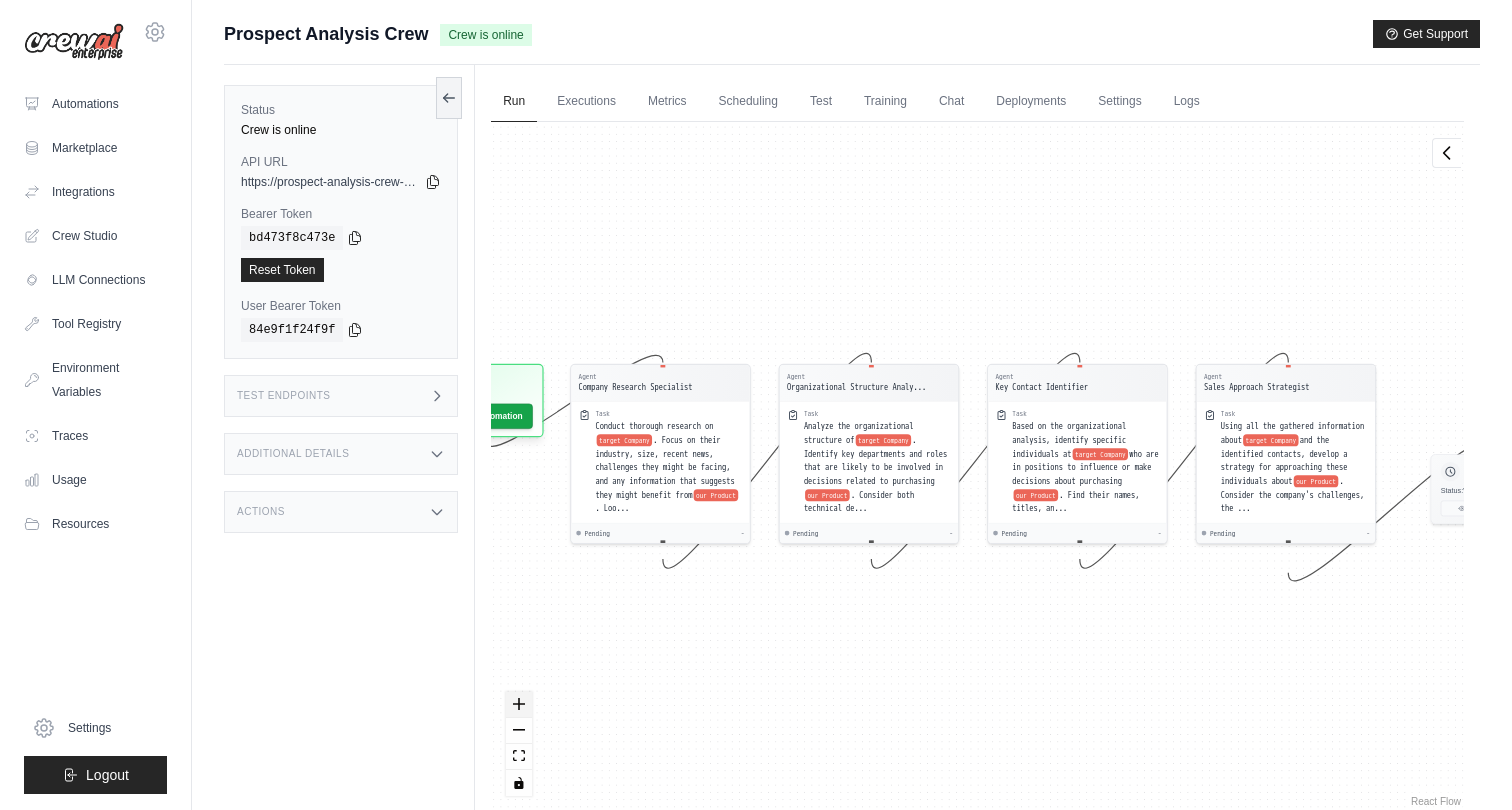 click 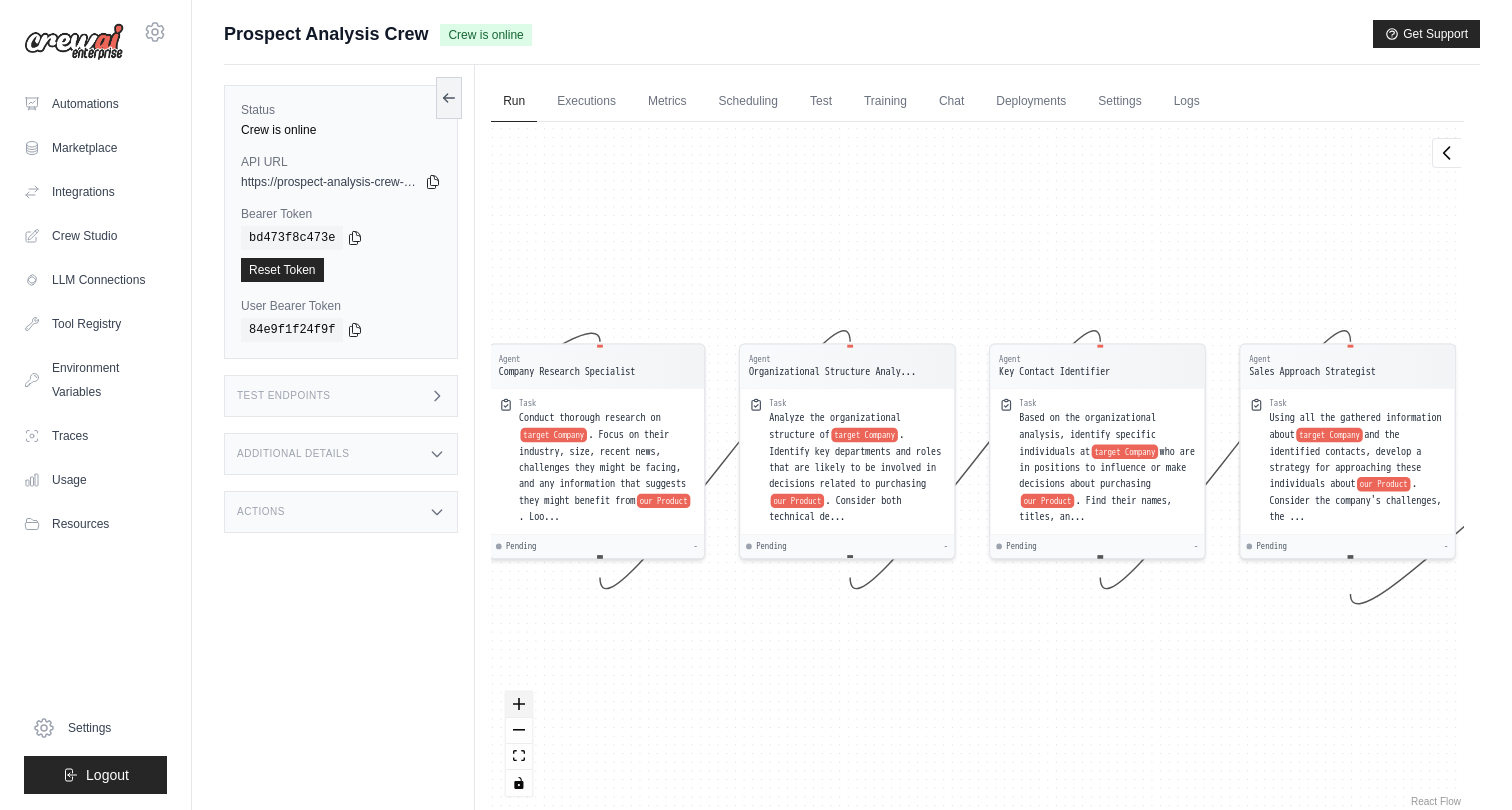 click 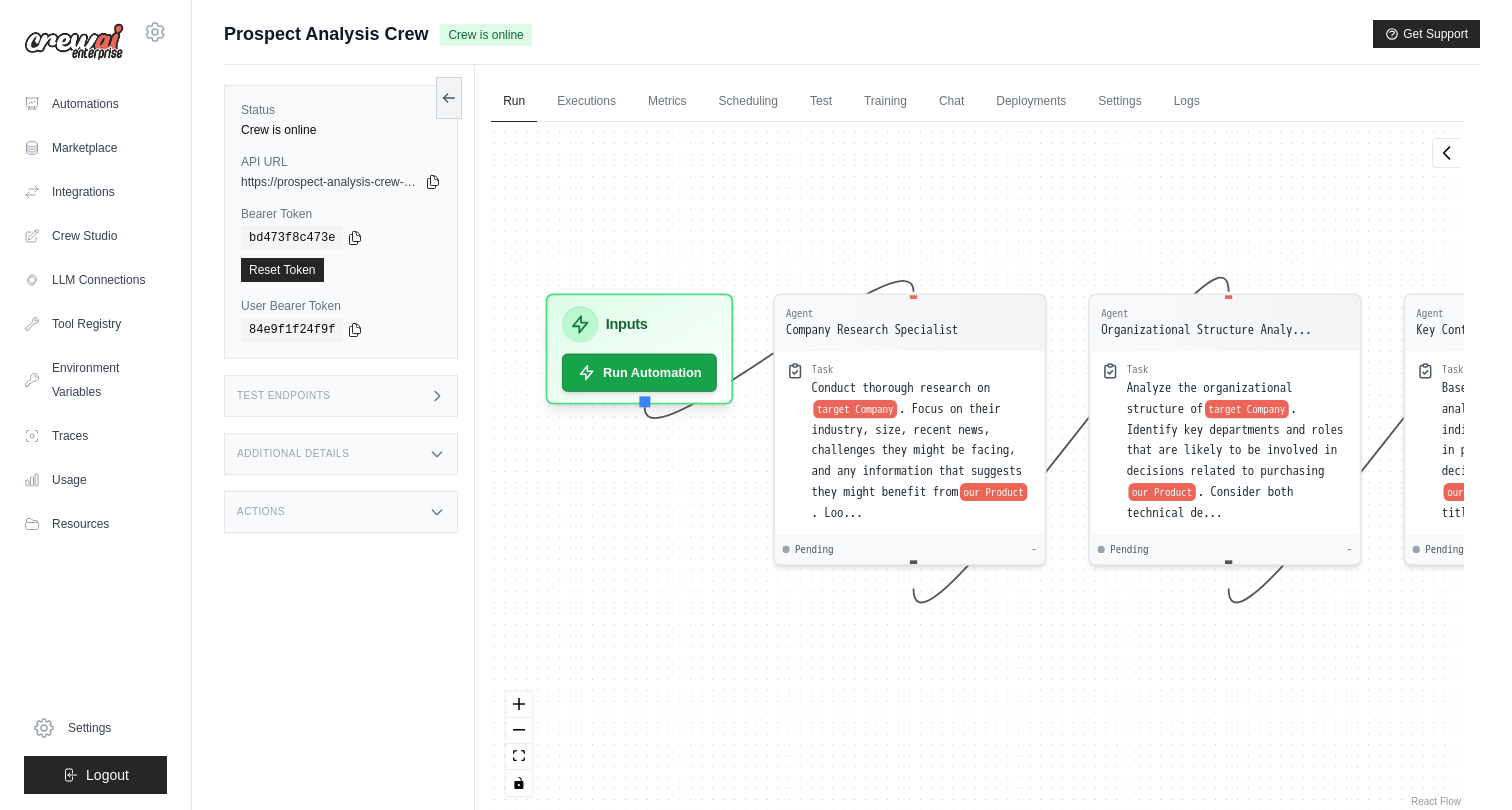 drag, startPoint x: 692, startPoint y: 211, endPoint x: 1097, endPoint y: 204, distance: 405.0605 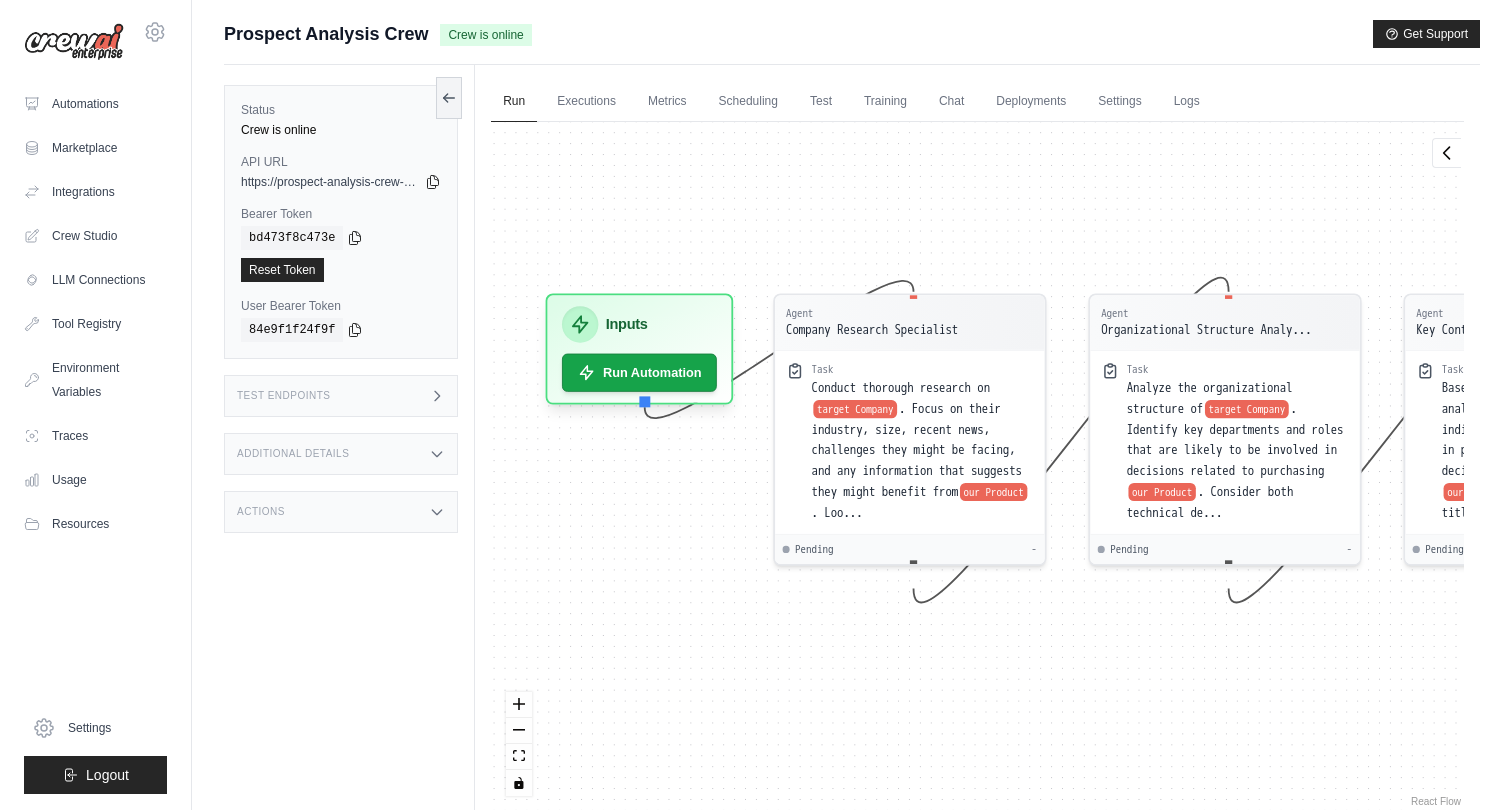 click on "Agent Company Research Specialist Task Conduct thorough research on  target Company . Focus on their industry, size, recent news, challenges they might be facing, and any information that suggests they might benefit from  our Product . Loo... Pending - Agent Organizational Structure Analy... Task Analyze the organizational structure of  target Company . Identify key departments and roles that are likely to be involved in decisions related to purchasing  our Product . Consider both technical de... Pending - Agent Key Contact Identifier Task Based on the organizational analysis, identify specific individuals at  target Company  who are in positions to influence or make decisions about purchasing  our Product . Find their names, titles, an... Pending - Agent Sales Approach Strategist Task Using all the gathered information about  target Company  and the identified contacts, develop a strategy for approaching these individuals about  our Product . Consider the company's challenges, the ... Pending - Inputs Output" at bounding box center [977, 466] 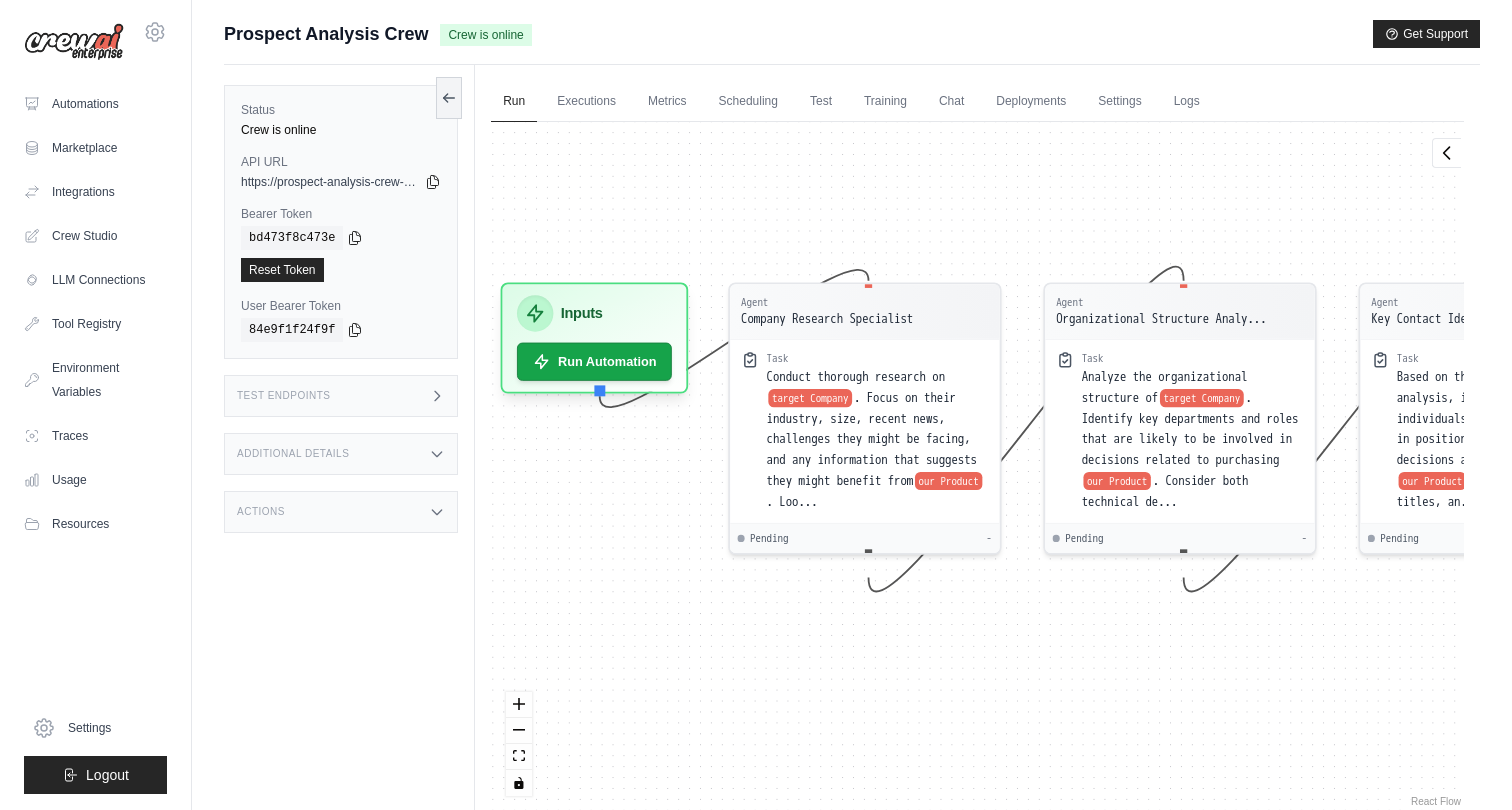 drag, startPoint x: 1004, startPoint y: 185, endPoint x: 952, endPoint y: 174, distance: 53.15073 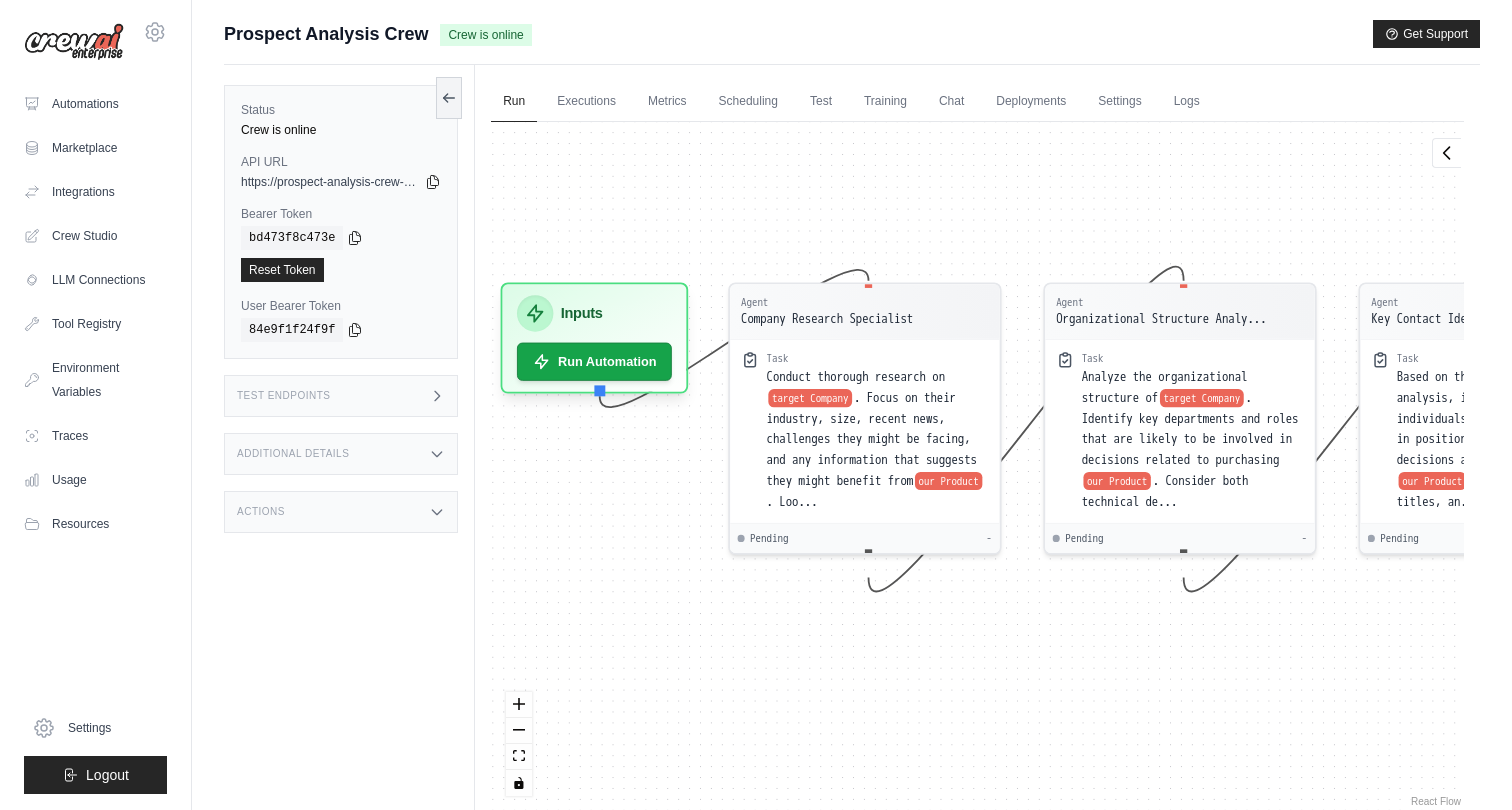 click on "Agent Company Research Specialist Task Conduct thorough research on  target Company . Focus on their industry, size, recent news, challenges they might be facing, and any information that suggests they might benefit from  our Product . Loo... Pending - Agent Organizational Structure Analy... Task Analyze the organizational structure of  target Company . Identify key departments and roles that are likely to be involved in decisions related to purchasing  our Product . Consider both technical de... Pending - Agent Key Contact Identifier Task Based on the organizational analysis, identify specific individuals at  target Company  who are in positions to influence or make decisions about purchasing  our Product . Find their names, titles, an... Pending - Agent Sales Approach Strategist Task Using all the gathered information about  target Company  and the identified contacts, develop a strategy for approaching these individuals about  our Product . Consider the company's challenges, the ... Pending - Inputs Output" at bounding box center (977, 466) 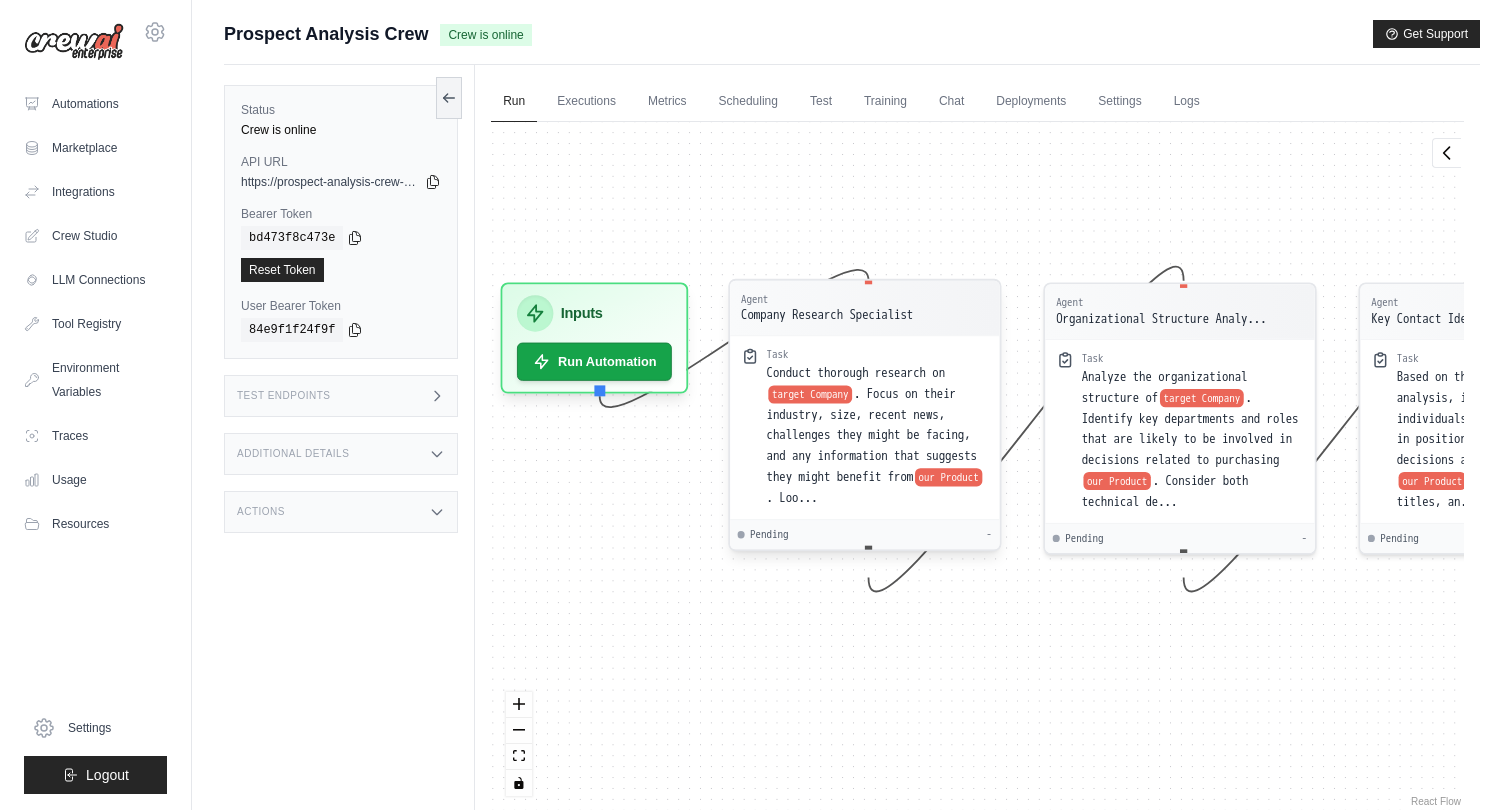 click on "target Company" at bounding box center (811, 394) 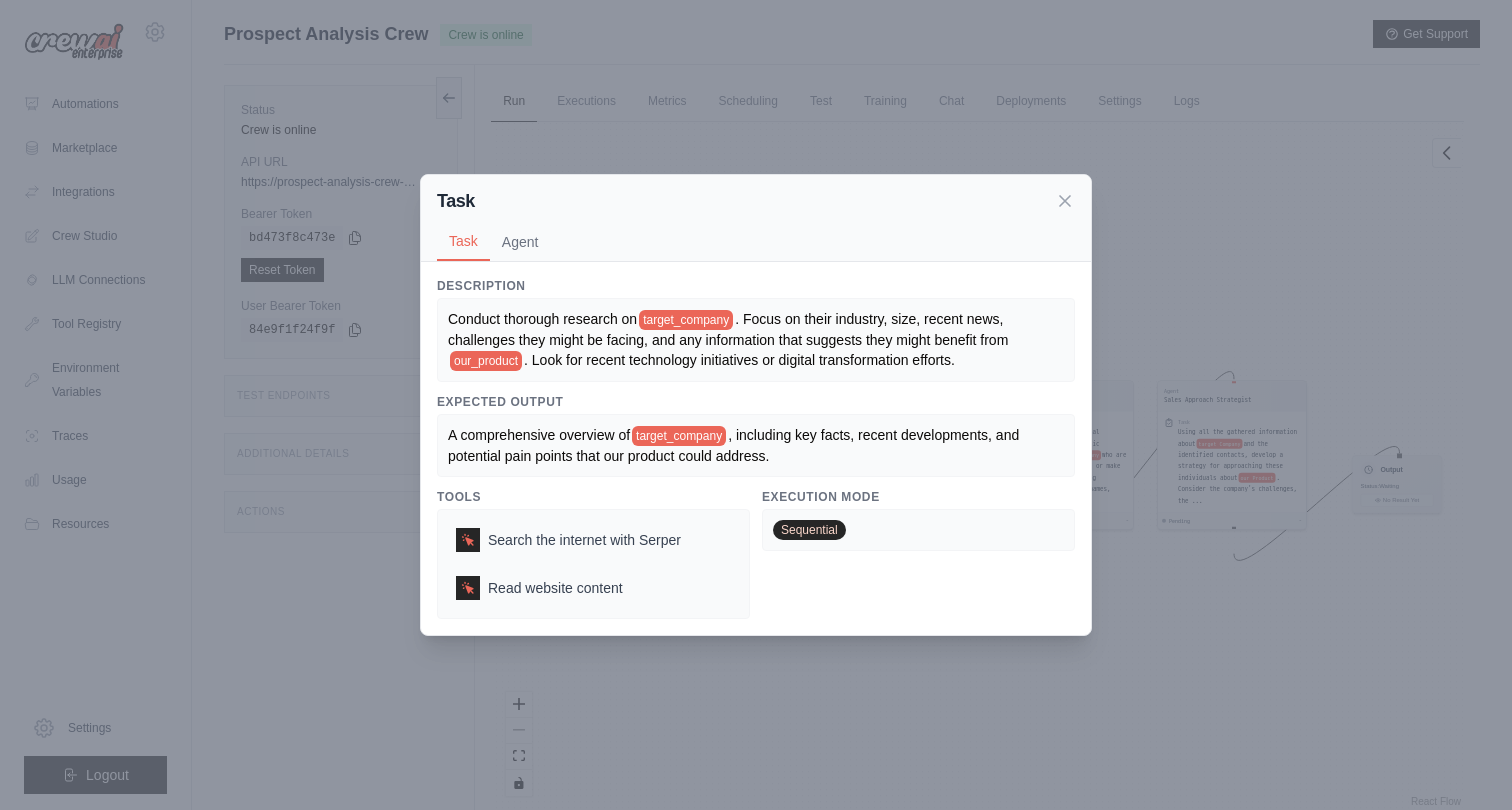 click on "target_company" at bounding box center (686, 320) 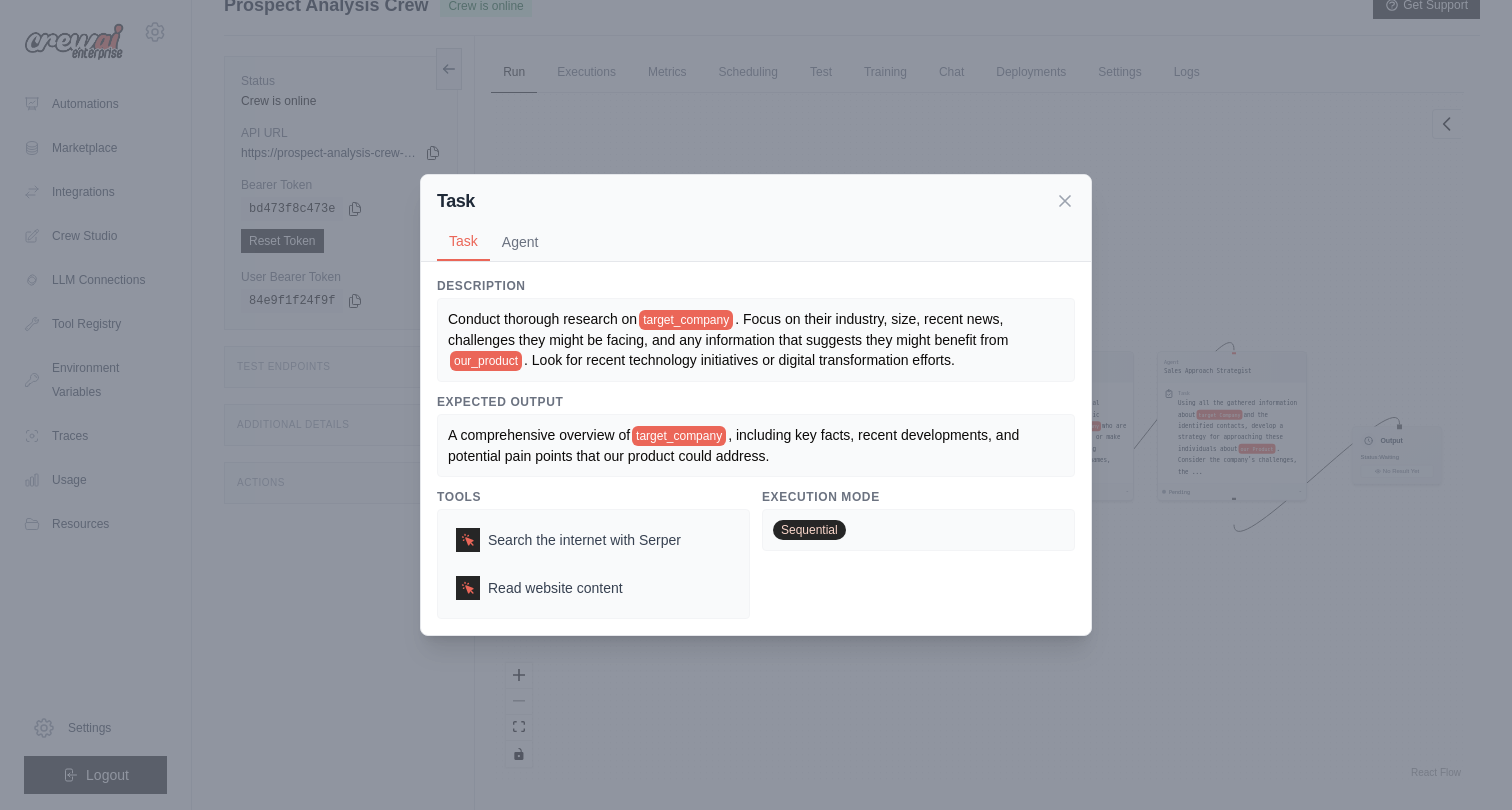 scroll, scrollTop: 85, scrollLeft: 0, axis: vertical 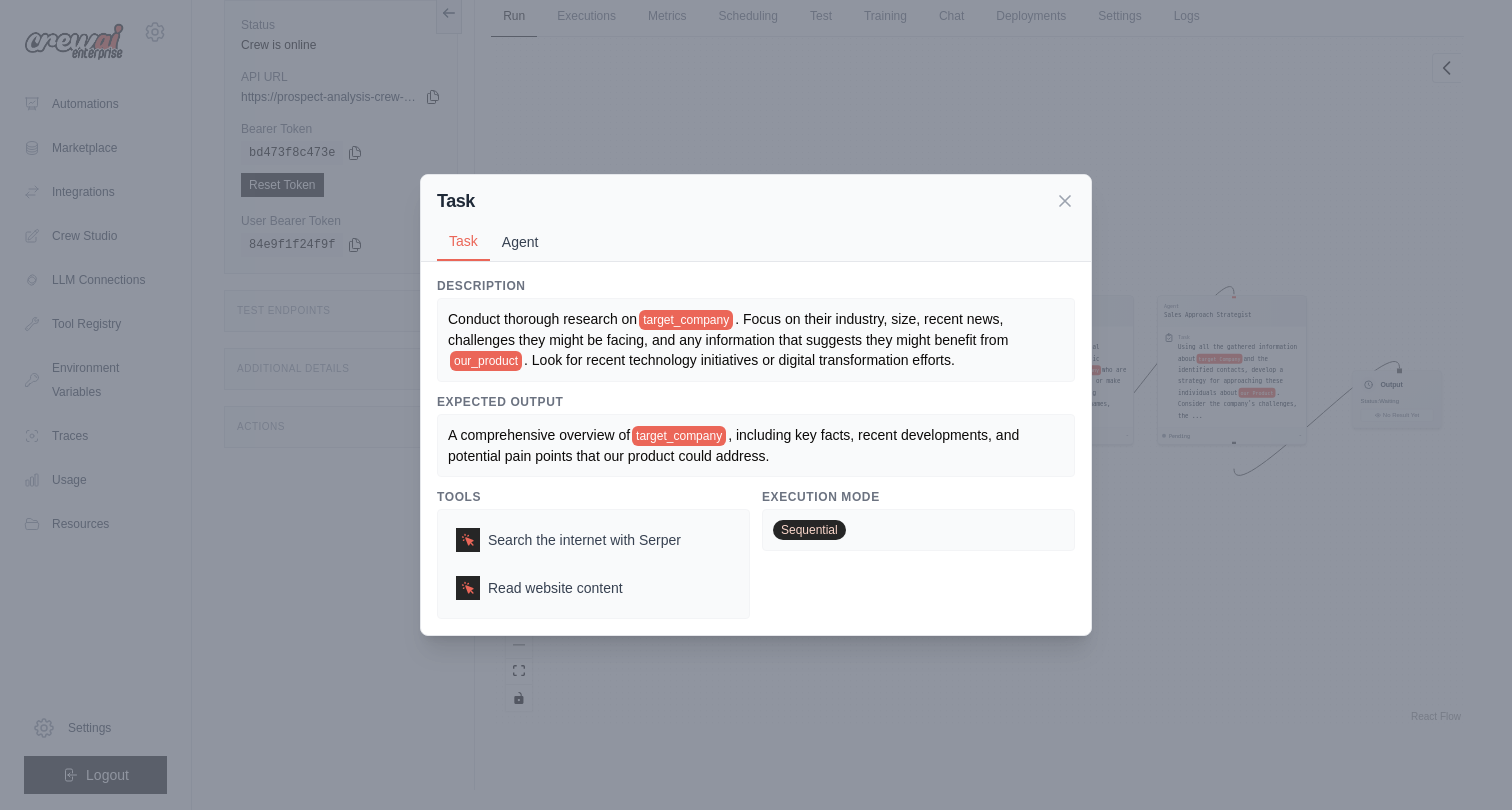 click on "Agent" at bounding box center (520, 242) 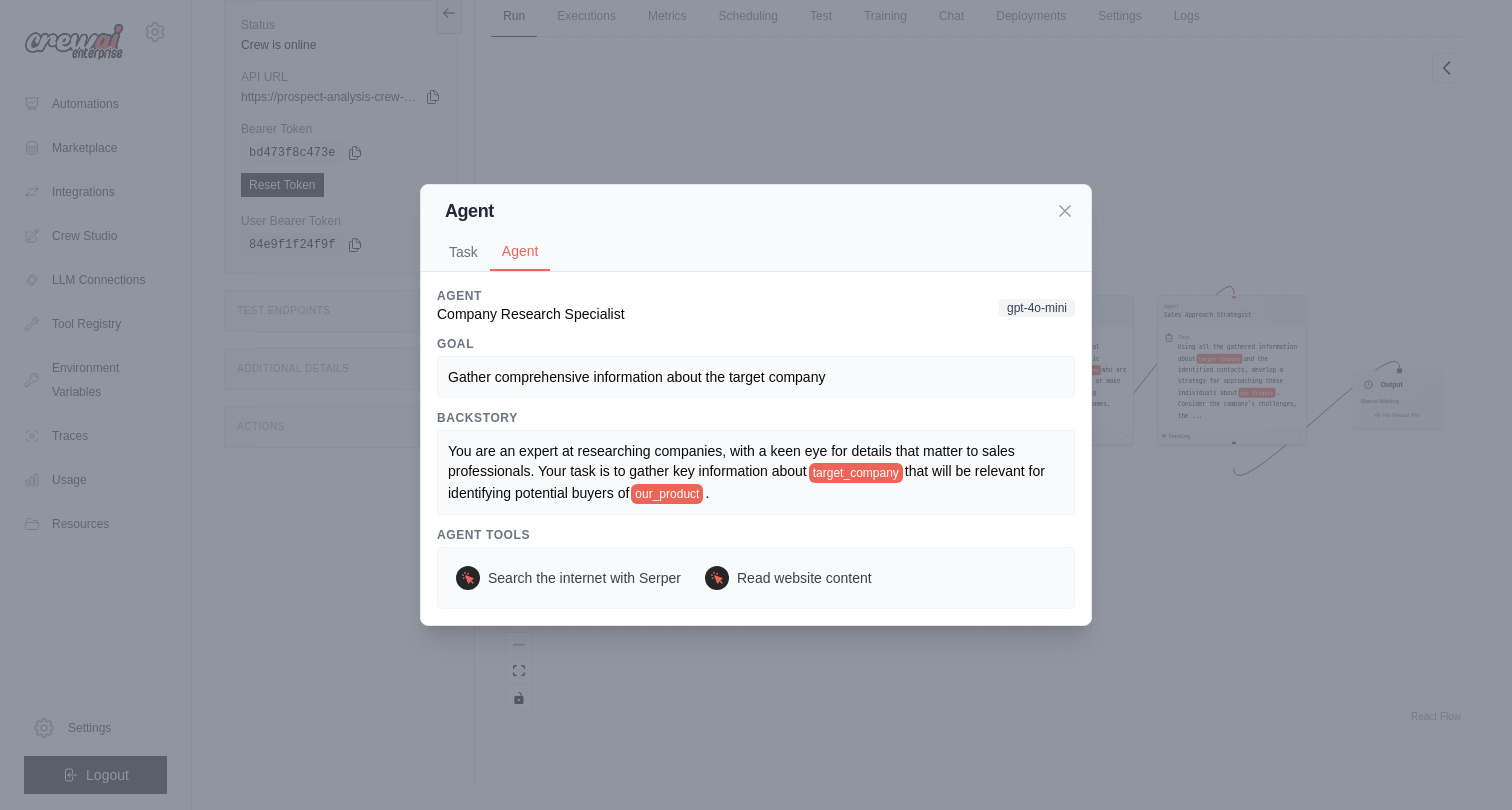 click on "Agent" at bounding box center (756, 211) 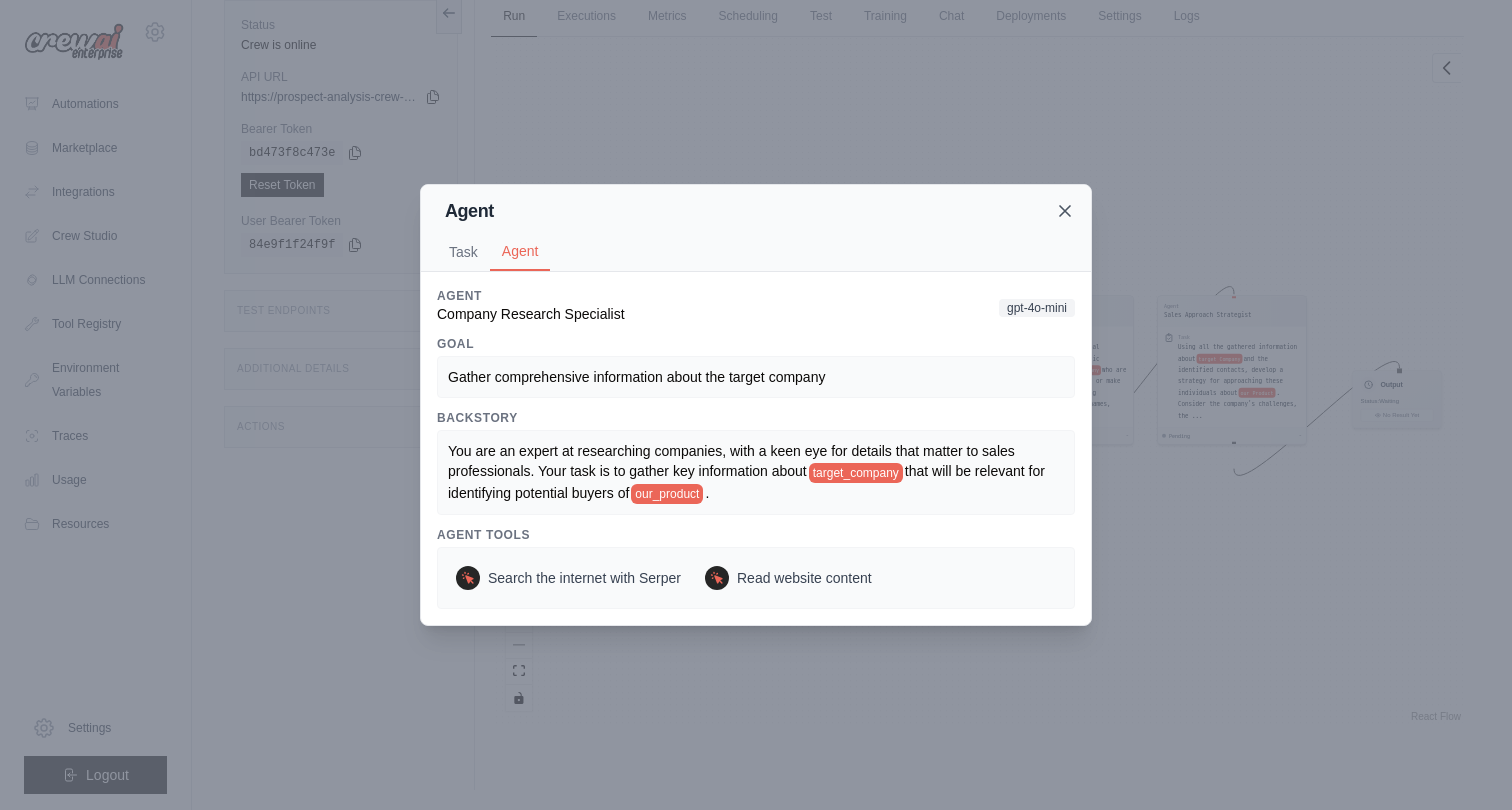 click 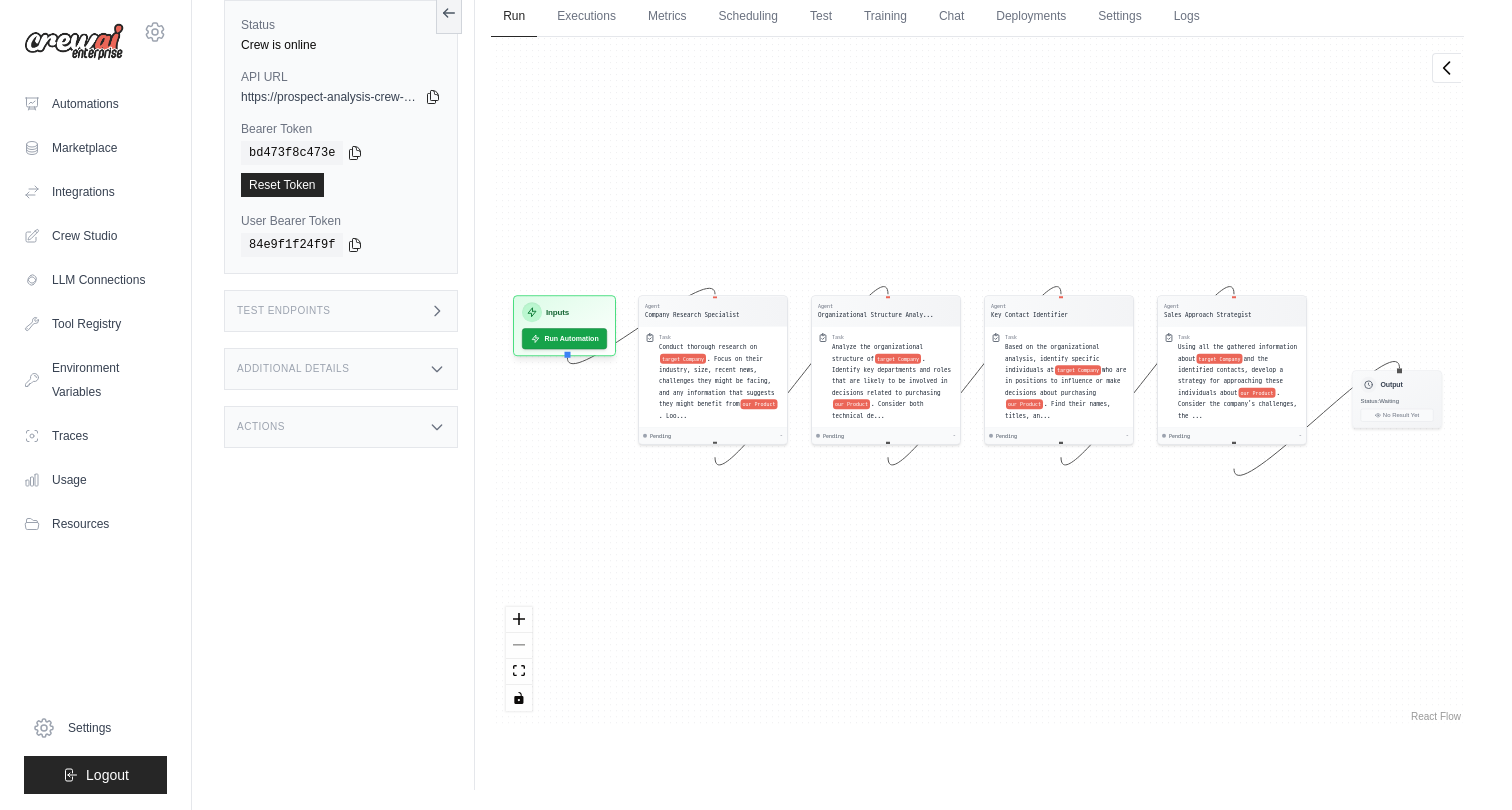 click on "Agent Company Research Specialist Task Conduct thorough research on  target Company . Focus on their industry, size, recent news, challenges they might be facing, and any information that suggests they might benefit from  our Product . Loo... Pending - Agent Organizational Structure Analy... Task Analyze the organizational structure of  target Company . Identify key departments and roles that are likely to be involved in decisions related to purchasing  our Product . Consider both technical de... Pending - Agent Key Contact Identifier Task Based on the organizational analysis, identify specific individuals at  target Company  who are in positions to influence or make decisions about purchasing  our Product . Find their names, titles, an... Pending - Agent Sales Approach Strategist Task Using all the gathered information about  target Company  and the identified contacts, develop a strategy for approaching these individuals about  our Product . Consider the company's challenges, the ... Pending - Inputs Output" at bounding box center (977, 381) 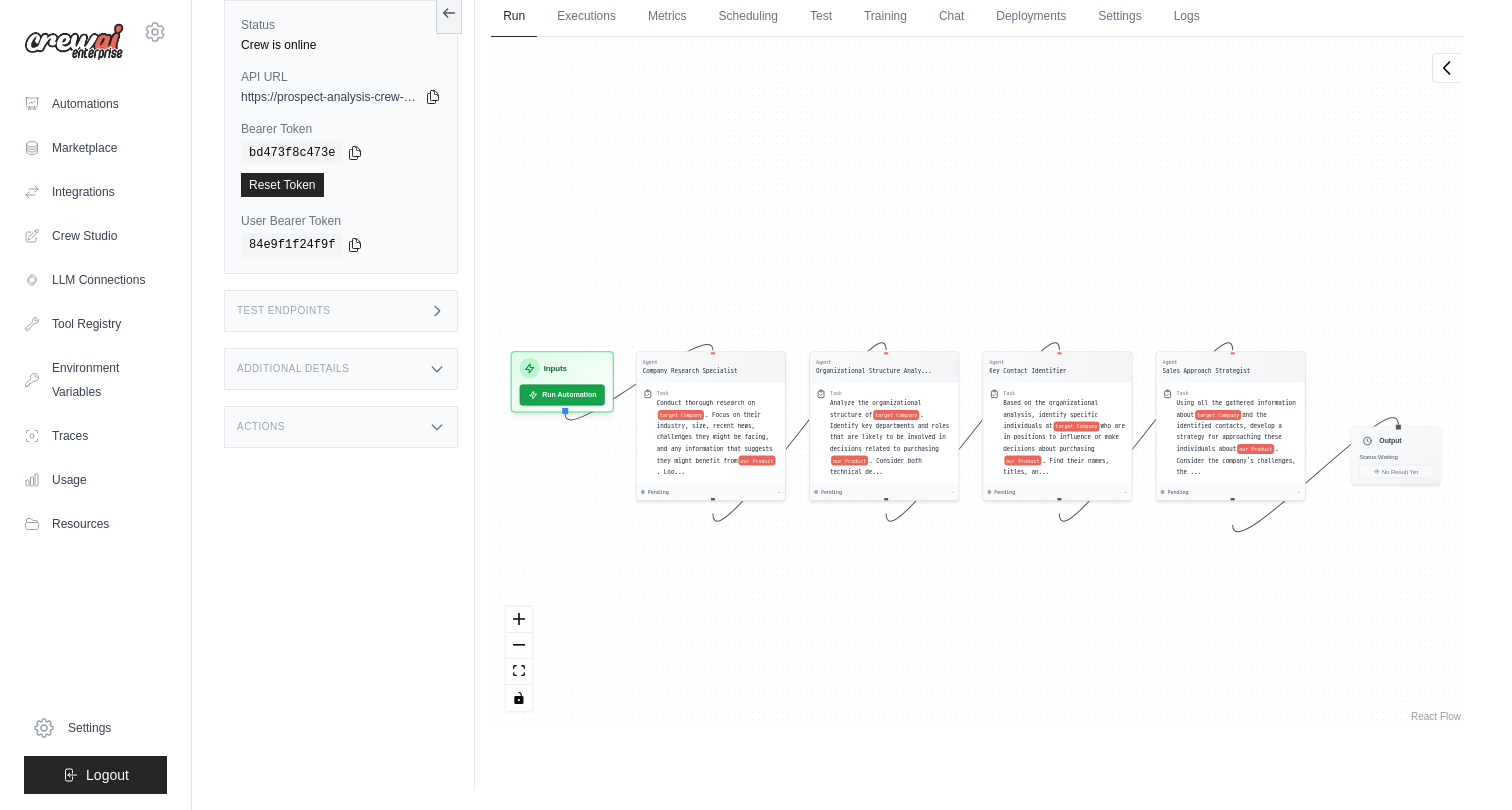 drag, startPoint x: 765, startPoint y: 171, endPoint x: 763, endPoint y: 227, distance: 56.0357 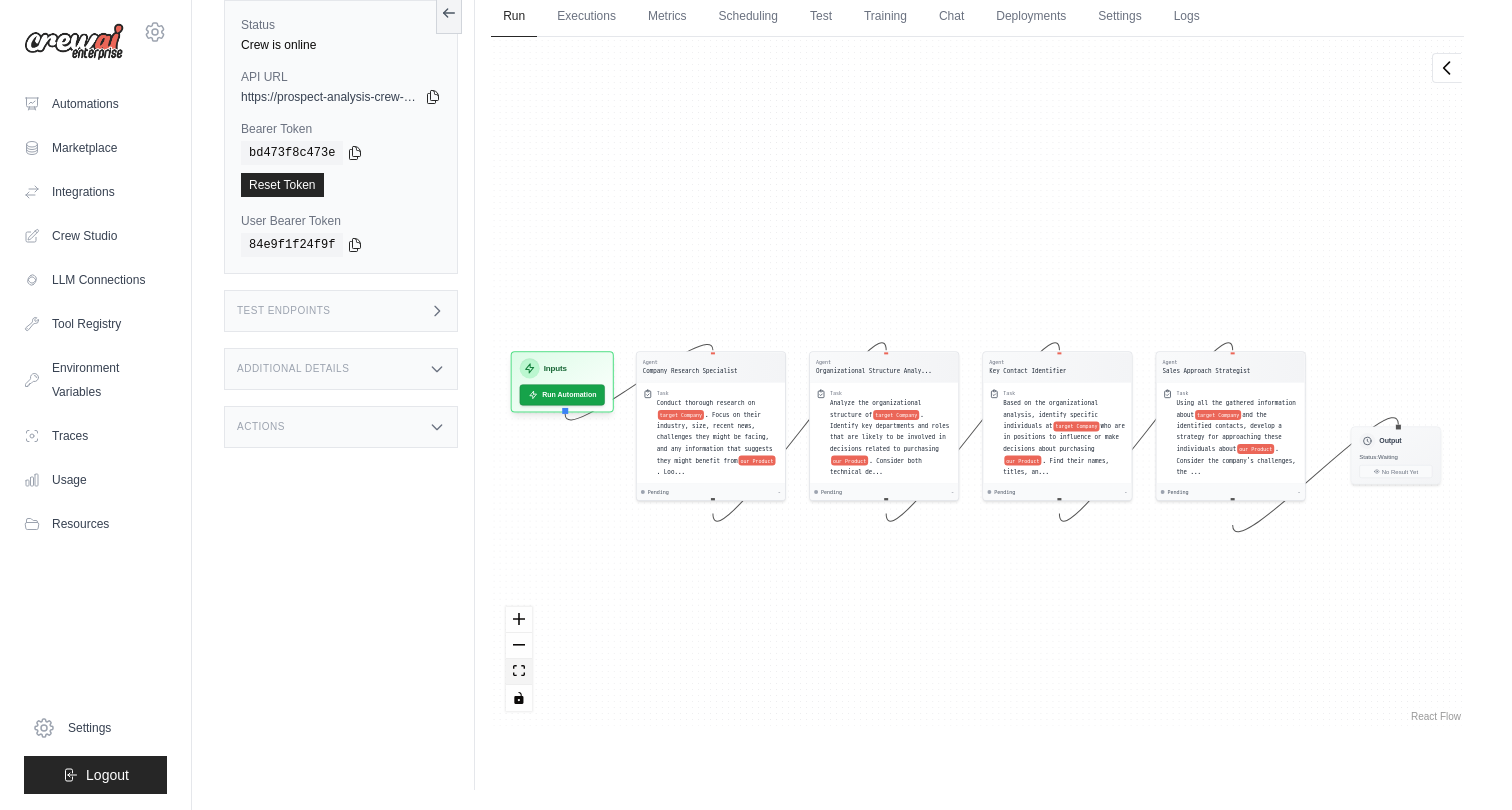 click at bounding box center (519, 672) 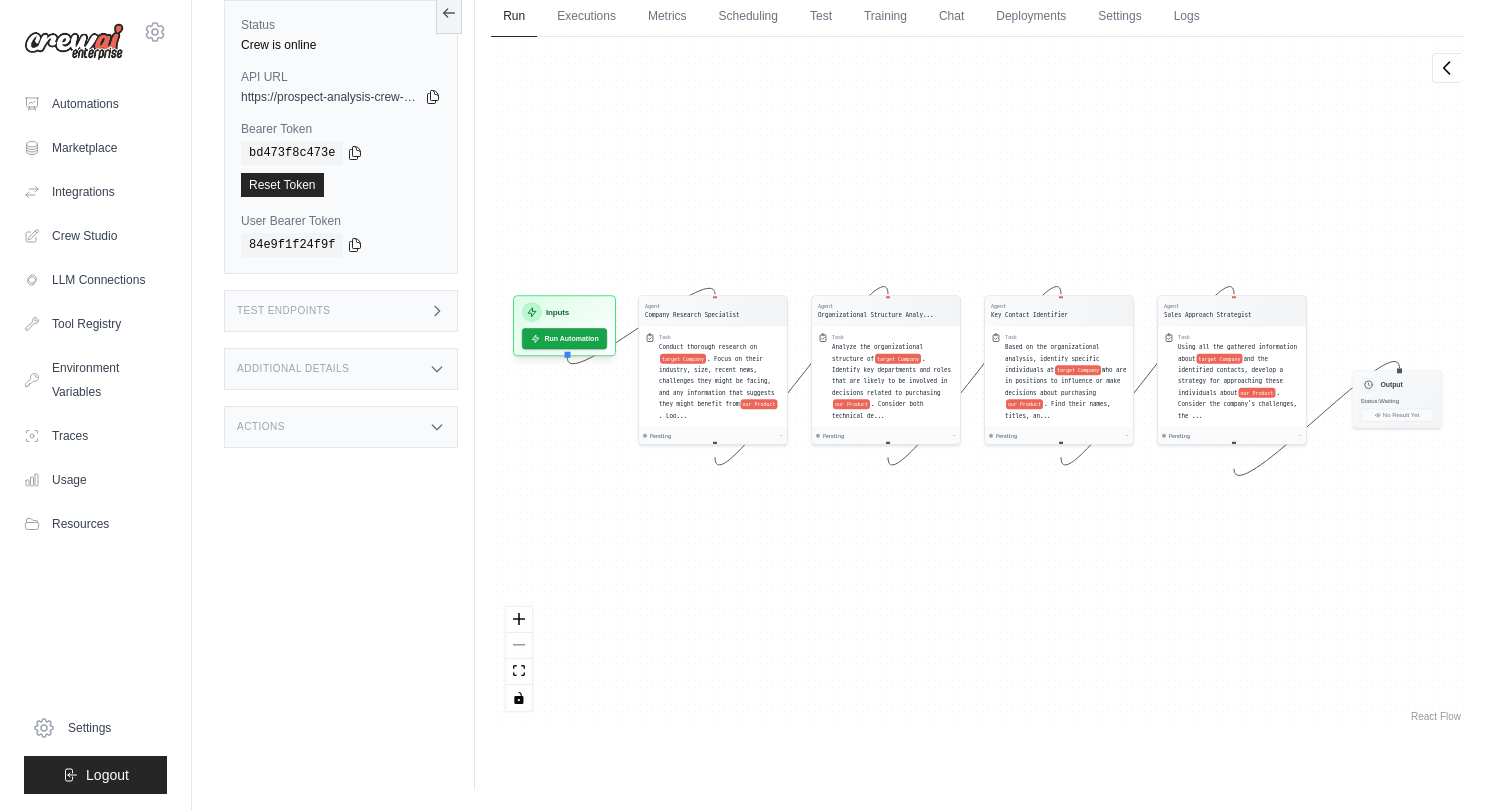 click on "Test Endpoints" at bounding box center [341, 311] 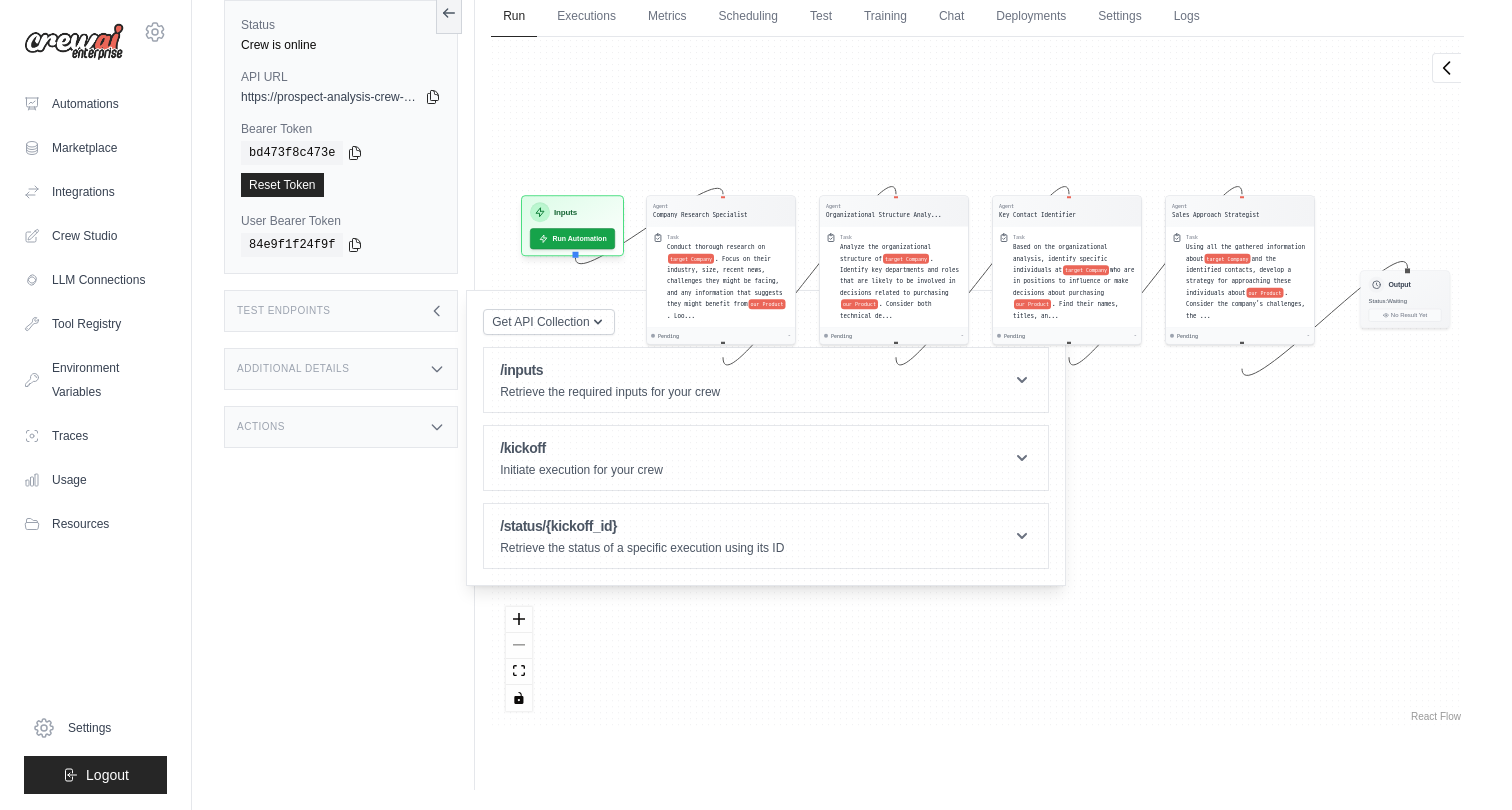 drag, startPoint x: 636, startPoint y: 182, endPoint x: 643, endPoint y: 80, distance: 102.239914 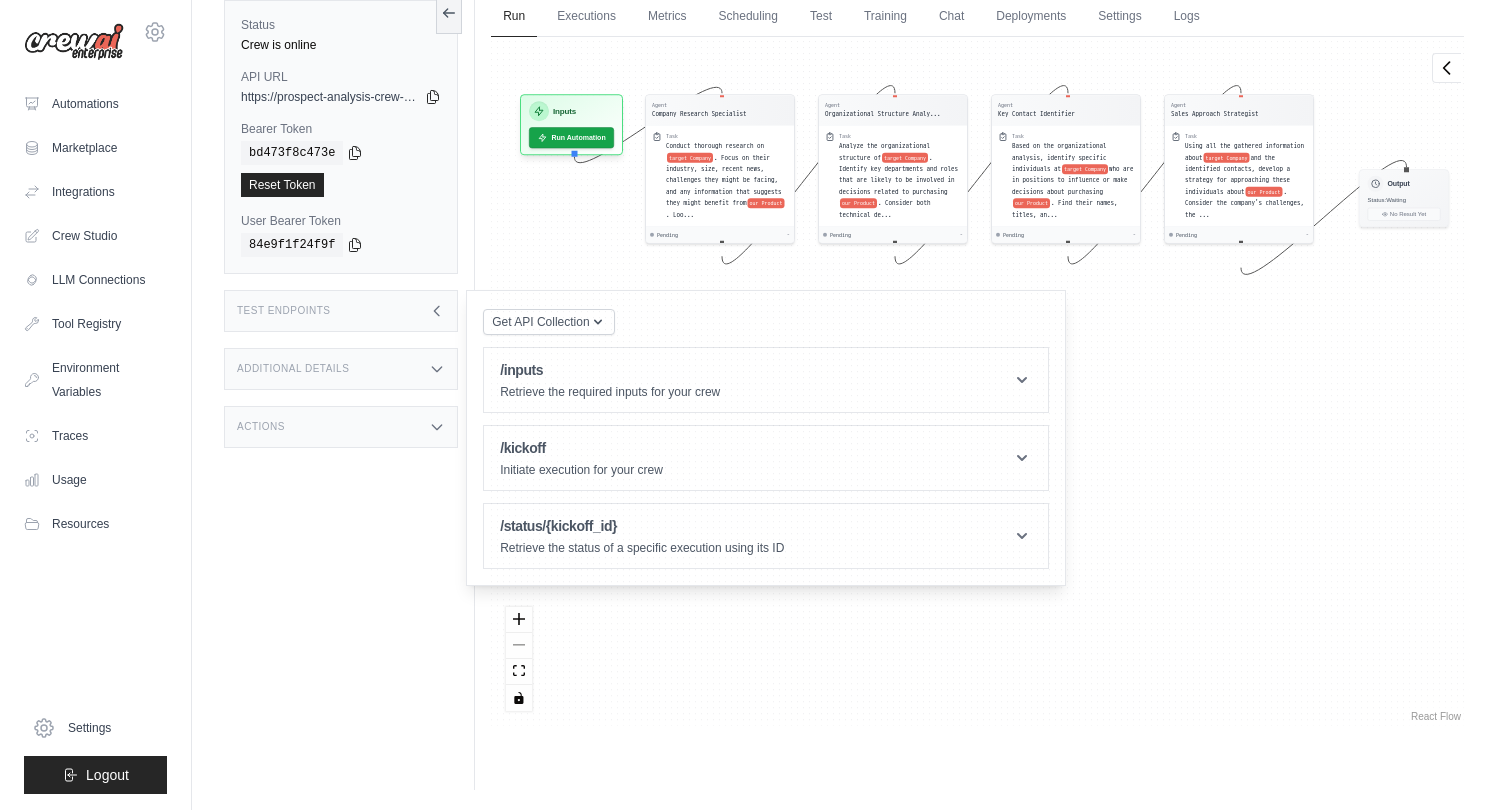 drag, startPoint x: 796, startPoint y: 142, endPoint x: 795, endPoint y: 42, distance: 100.005 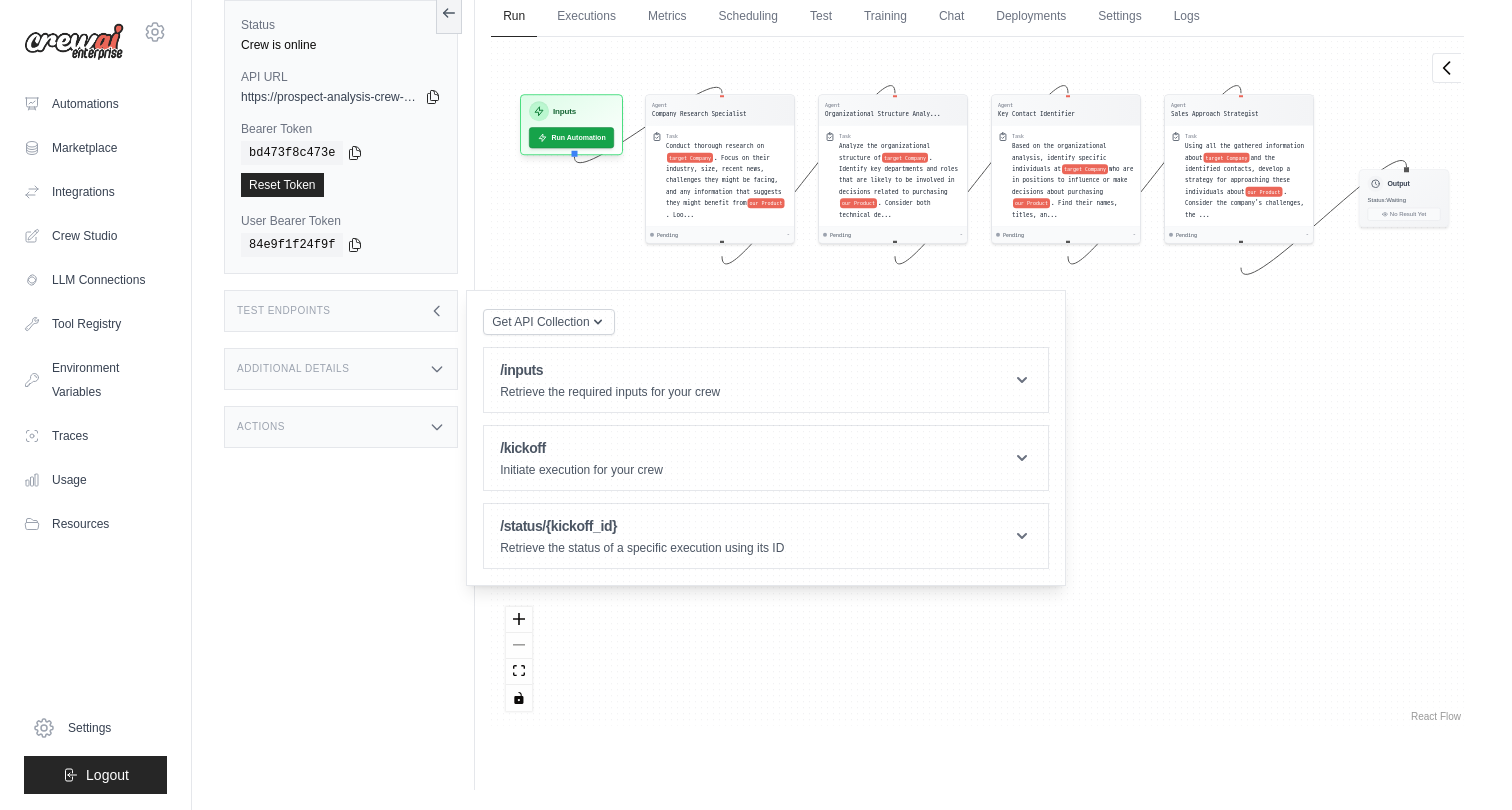 click on "Agent Company Research Specialist Task Conduct thorough research on  target Company . Focus on their industry, size, recent news, challenges they might be facing, and any information that suggests they might benefit from  our Product . Loo... Pending - Agent Organizational Structure Analy... Task Analyze the organizational structure of  target Company . Identify key departments and roles that are likely to be involved in decisions related to purchasing  our Product . Consider both technical de... Pending - Agent Key Contact Identifier Task Based on the organizational analysis, identify specific individuals at  target Company  who are in positions to influence or make decisions about purchasing  our Product . Find their names, titles, an... Pending - Agent Sales Approach Strategist Task Using all the gathered information about  target Company  and the identified contacts, develop a strategy for approaching these individuals about  our Product . Consider the company's challenges, the ... Pending - Inputs Output" at bounding box center (977, 381) 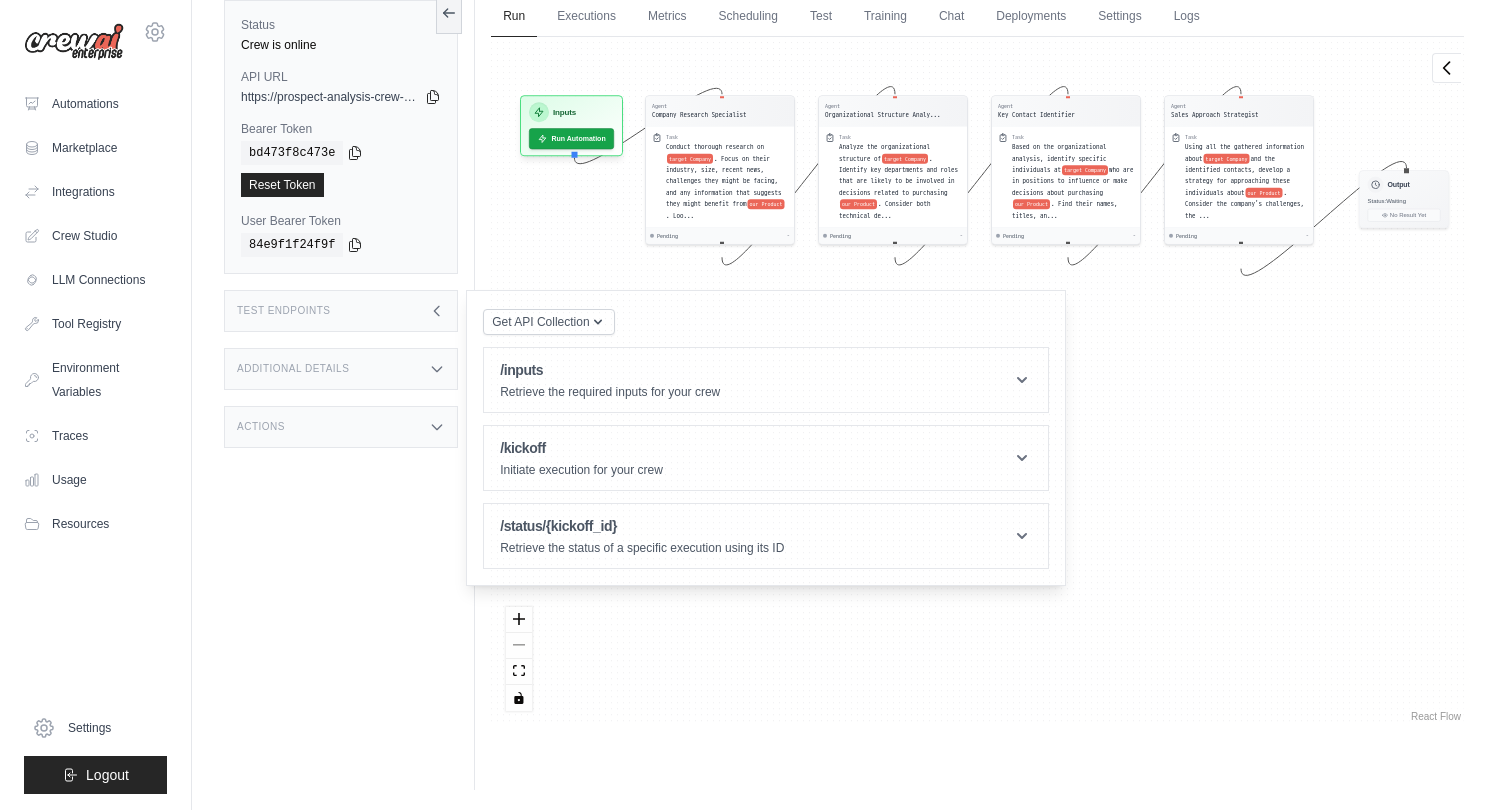 click on "Agent Company Research Specialist Task Conduct thorough research on  target Company . Focus on their industry, size, recent news, challenges they might be facing, and any information that suggests they might benefit from  our Product . Loo... Pending - Agent Organizational Structure Analy... Task Analyze the organizational structure of  target Company . Identify key departments and roles that are likely to be involved in decisions related to purchasing  our Product . Consider both technical de... Pending - Agent Key Contact Identifier Task Based on the organizational analysis, identify specific individuals at  target Company  who are in positions to influence or make decisions about purchasing  our Product . Find their names, titles, an... Pending - Agent Sales Approach Strategist Task Using all the gathered information about  target Company  and the identified contacts, develop a strategy for approaching these individuals about  our Product . Consider the company's challenges, the ... Pending - Inputs Output" at bounding box center [977, 381] 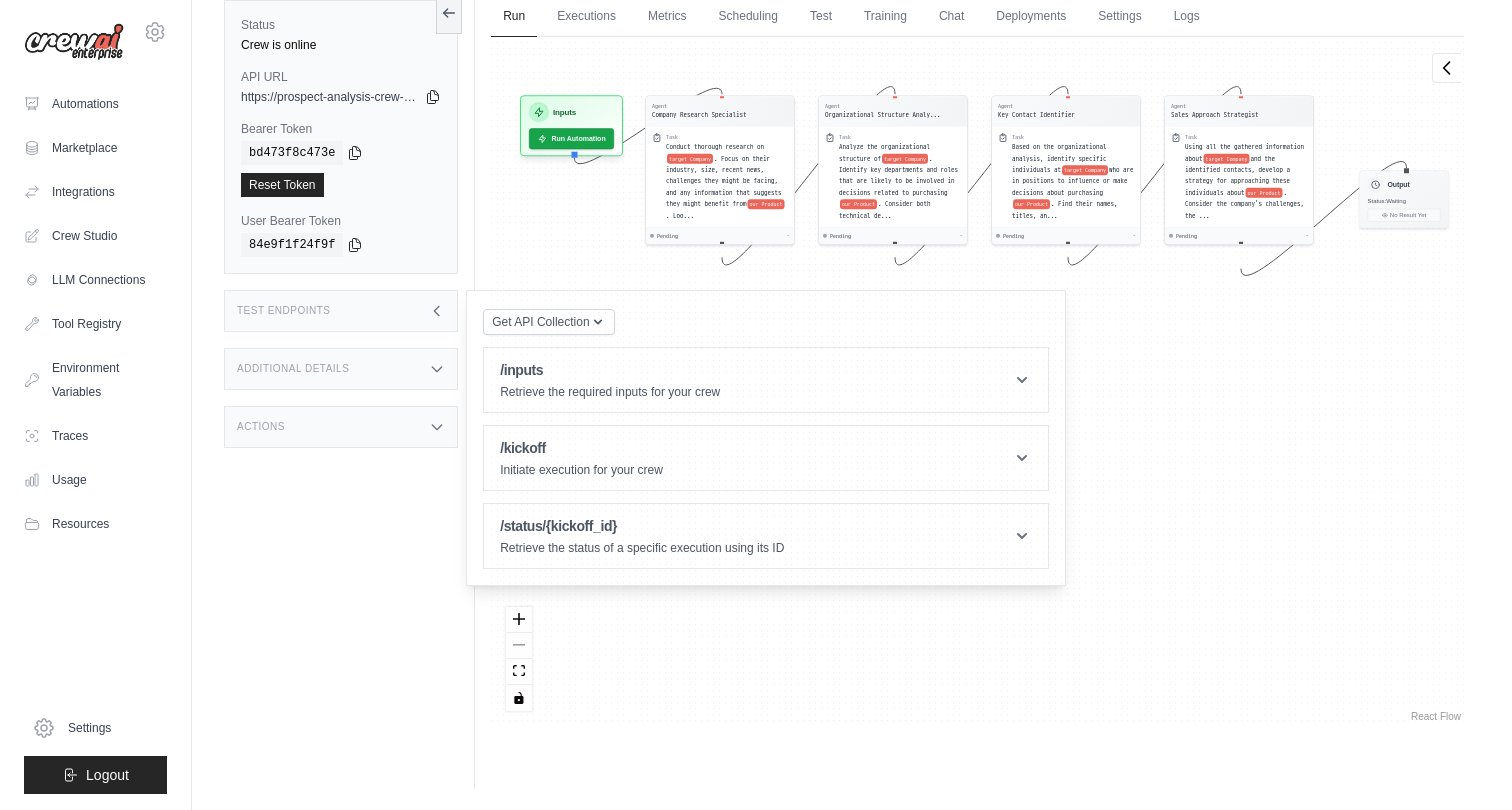 click on "Agent Company Research Specialist Task Conduct thorough research on  target Company . Focus on their industry, size, recent news, challenges they might be facing, and any information that suggests they might benefit from  our Product . Loo... Pending - Agent Organizational Structure Analy... Task Analyze the organizational structure of  target Company . Identify key departments and roles that are likely to be involved in decisions related to purchasing  our Product . Consider both technical de... Pending - Agent Key Contact Identifier Task Based on the organizational analysis, identify specific individuals at  target Company  who are in positions to influence or make decisions about purchasing  our Product . Find their names, titles, an... Pending - Agent Sales Approach Strategist Task Using all the gathered information about  target Company  and the identified contacts, develop a strategy for approaching these individuals about  our Product . Consider the company's challenges, the ... Pending - Inputs Output" at bounding box center (977, 381) 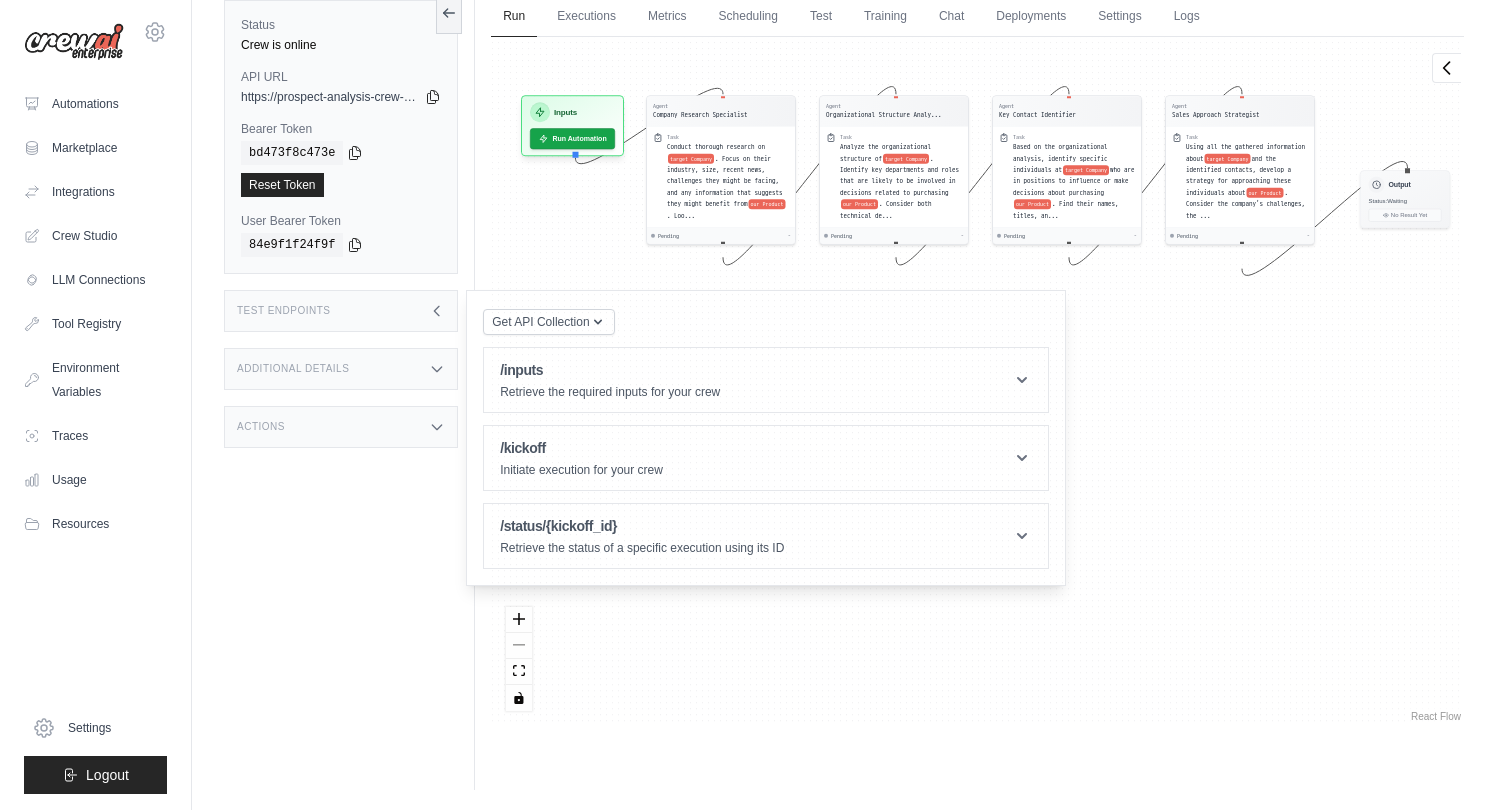 click on "Agent Company Research Specialist Task Conduct thorough research on  target Company . Focus on their industry, size, recent news, challenges they might be facing, and any information that suggests they might benefit from  our Product . Loo... Pending - Agent Organizational Structure Analy... Task Analyze the organizational structure of  target Company . Identify key departments and roles that are likely to be involved in decisions related to purchasing  our Product . Consider both technical de... Pending - Agent Key Contact Identifier Task Based on the organizational analysis, identify specific individuals at  target Company  who are in positions to influence or make decisions about purchasing  our Product . Find their names, titles, an... Pending - Agent Sales Approach Strategist Task Using all the gathered information about  target Company  and the identified contacts, develop a strategy for approaching these individuals about  our Product . Consider the company's challenges, the ... Pending - Inputs Output" at bounding box center (977, 381) 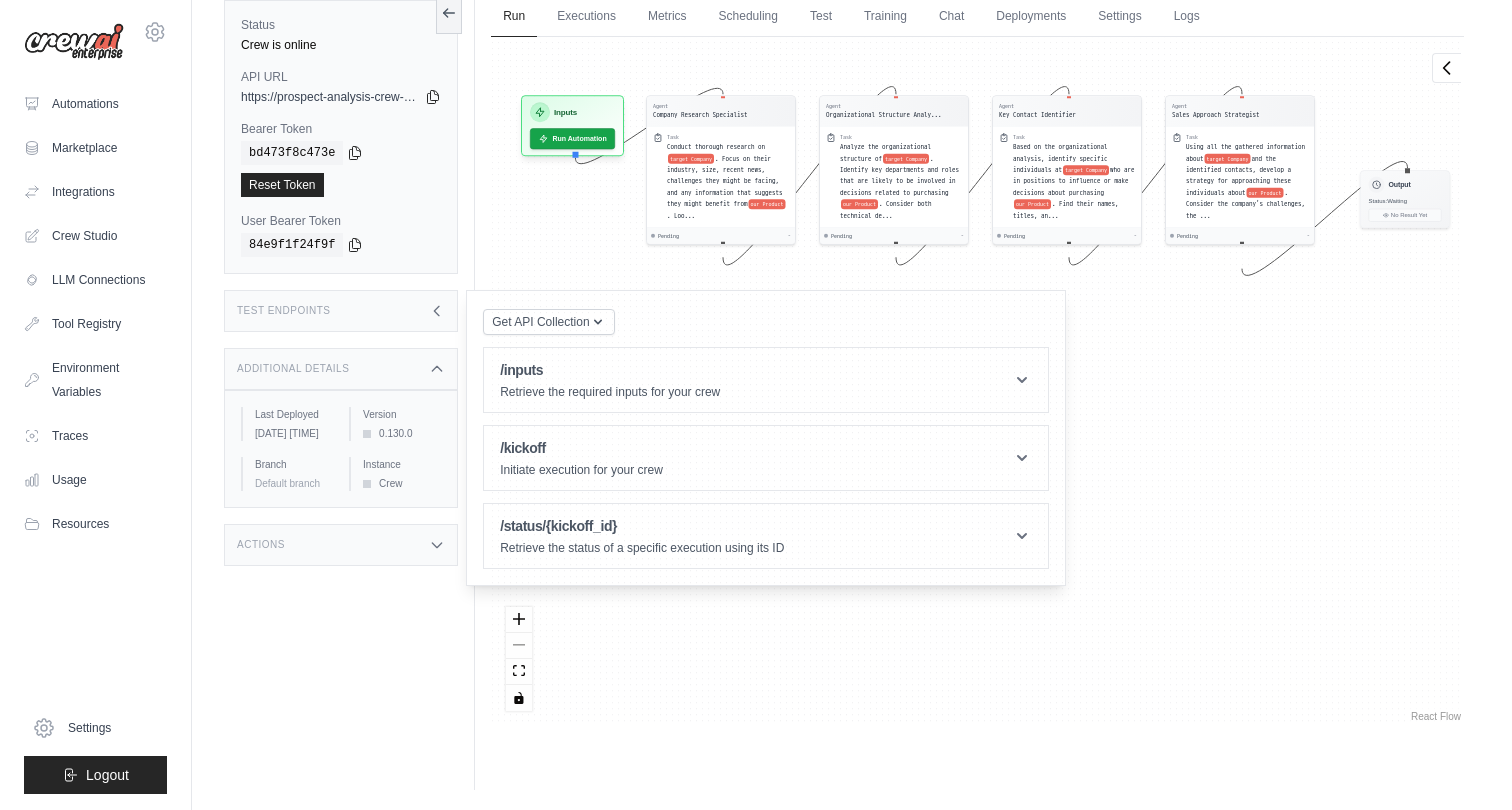 click 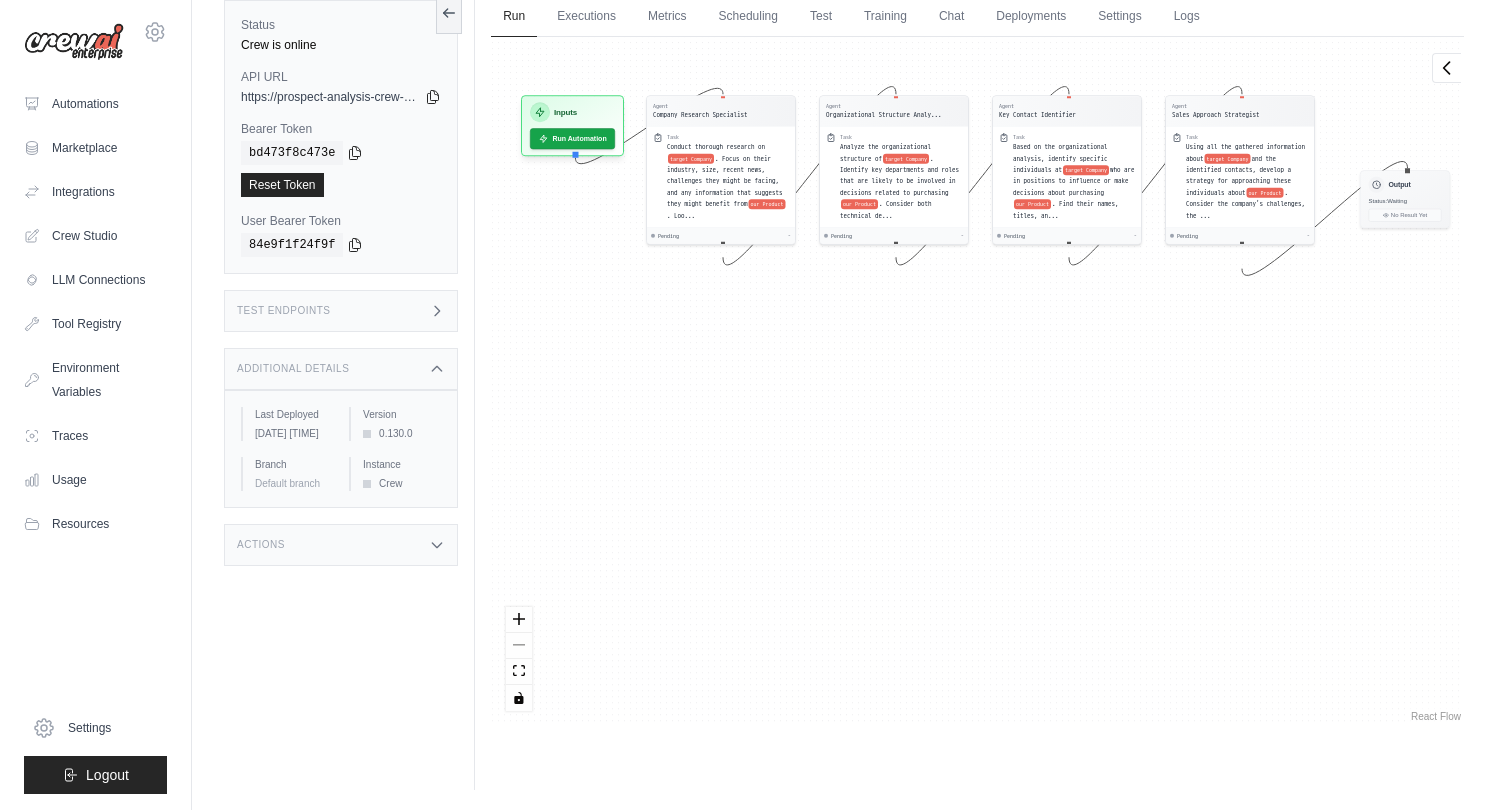 click 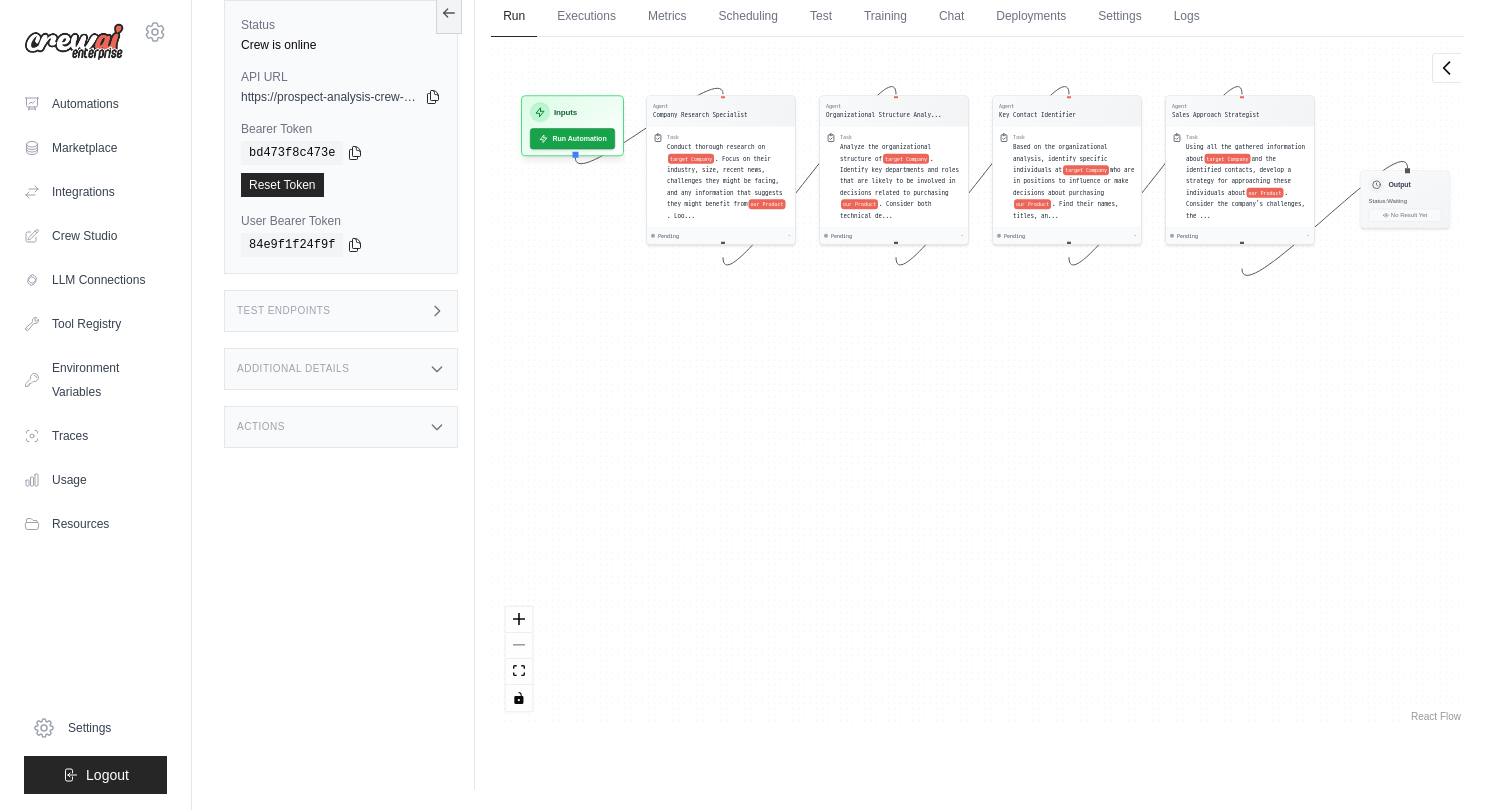 click on "Actions" at bounding box center (341, 427) 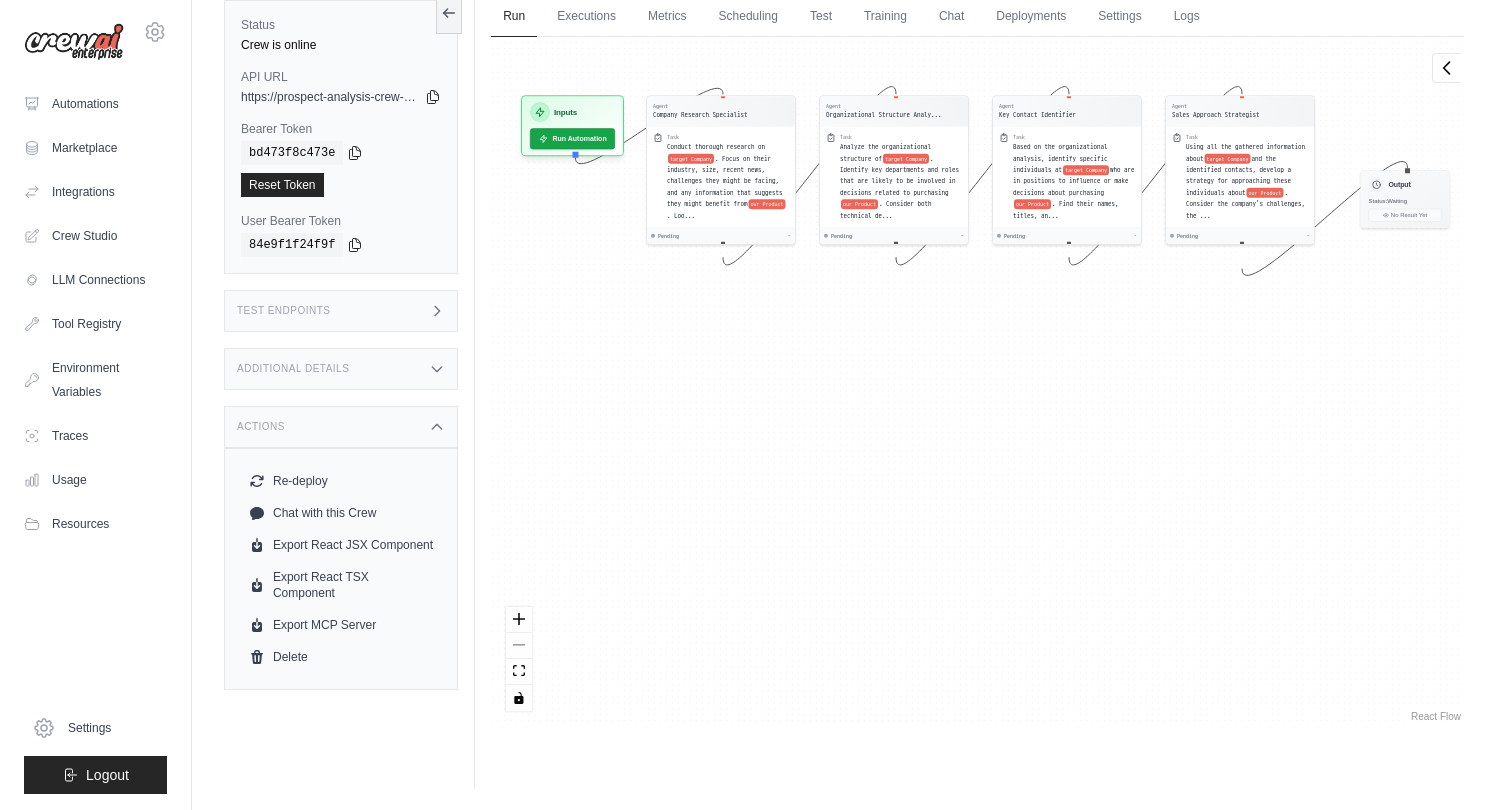 click 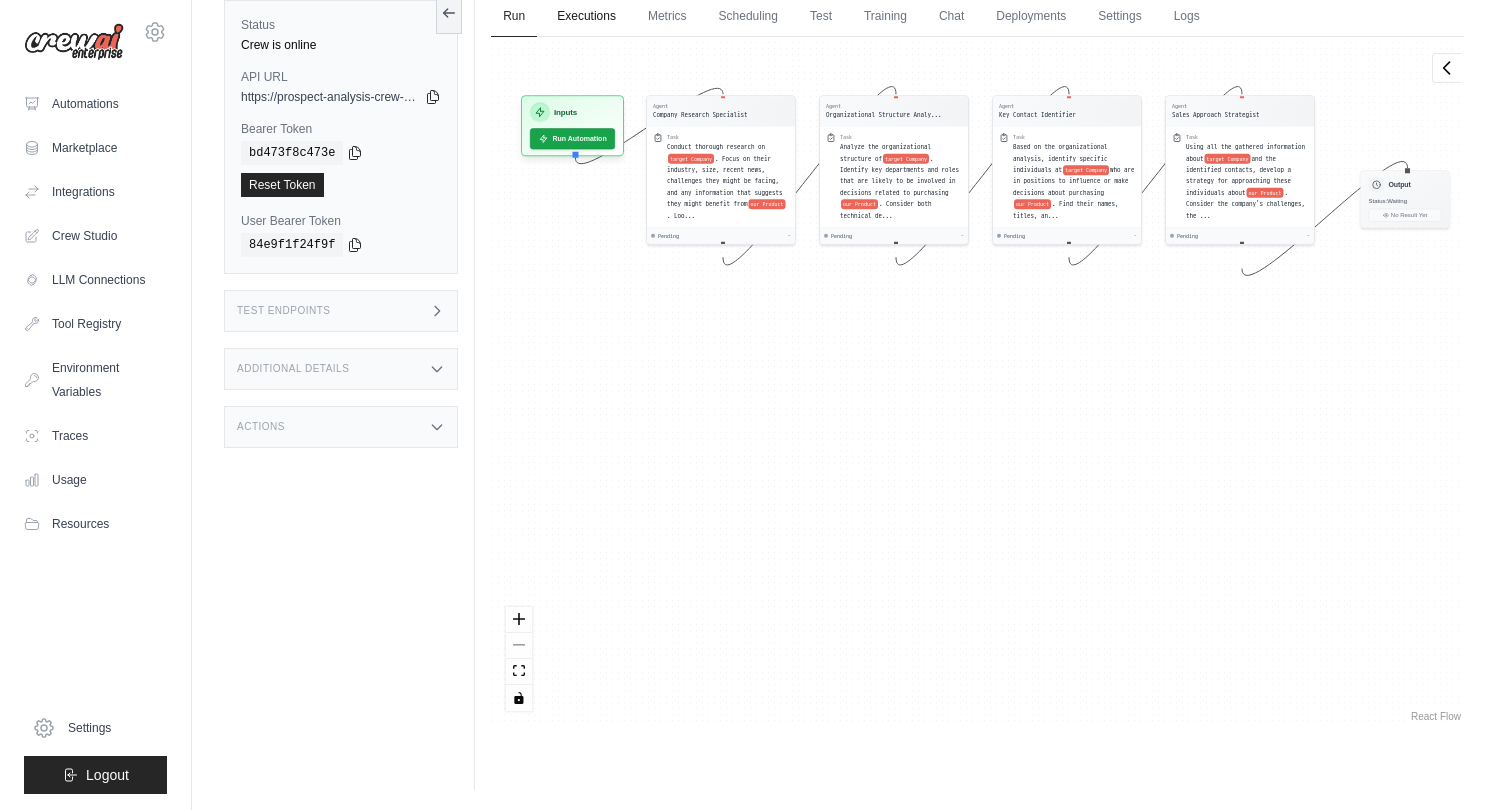 click on "Executions" at bounding box center [586, 17] 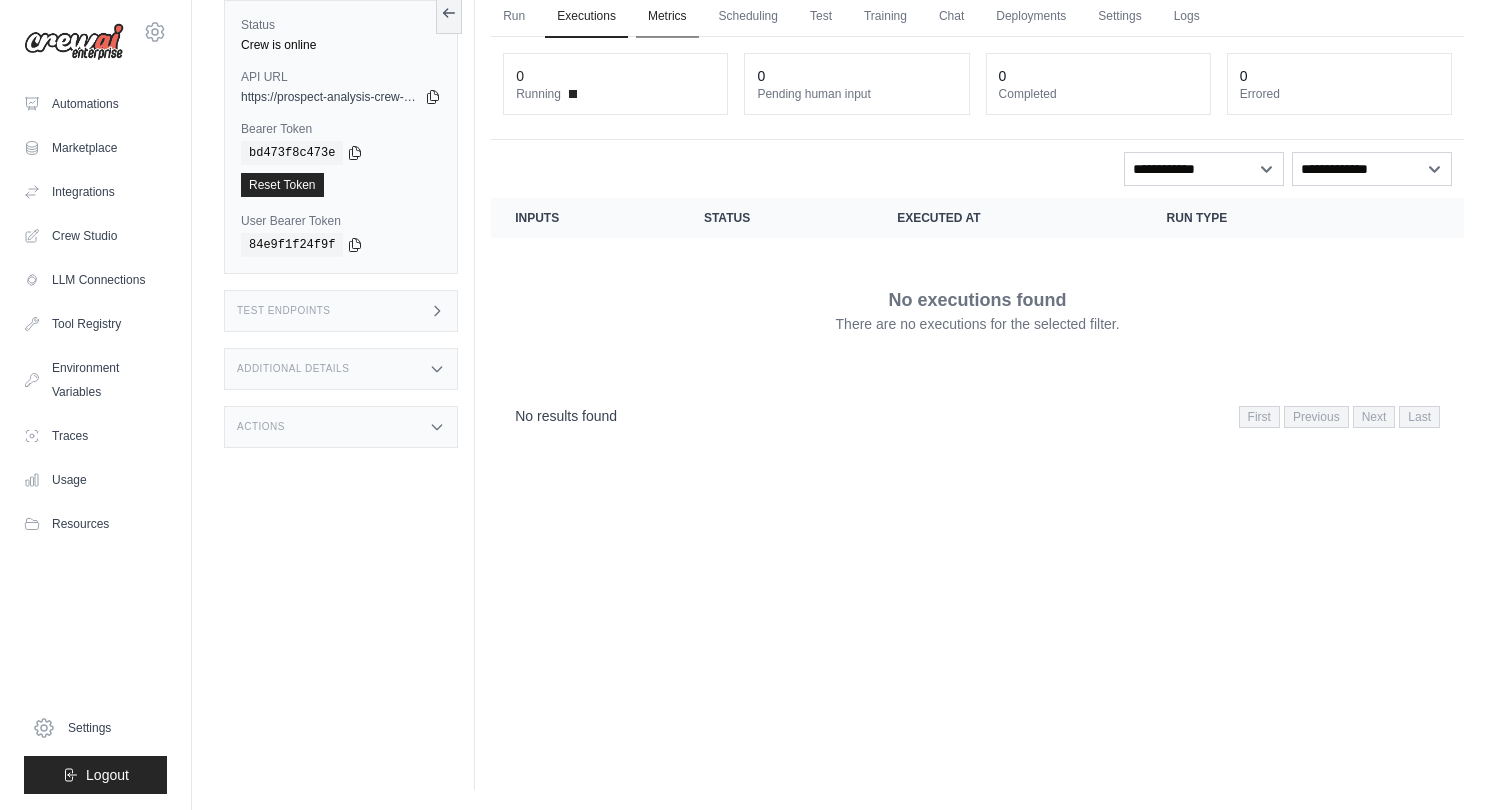 click on "Metrics" at bounding box center (667, 17) 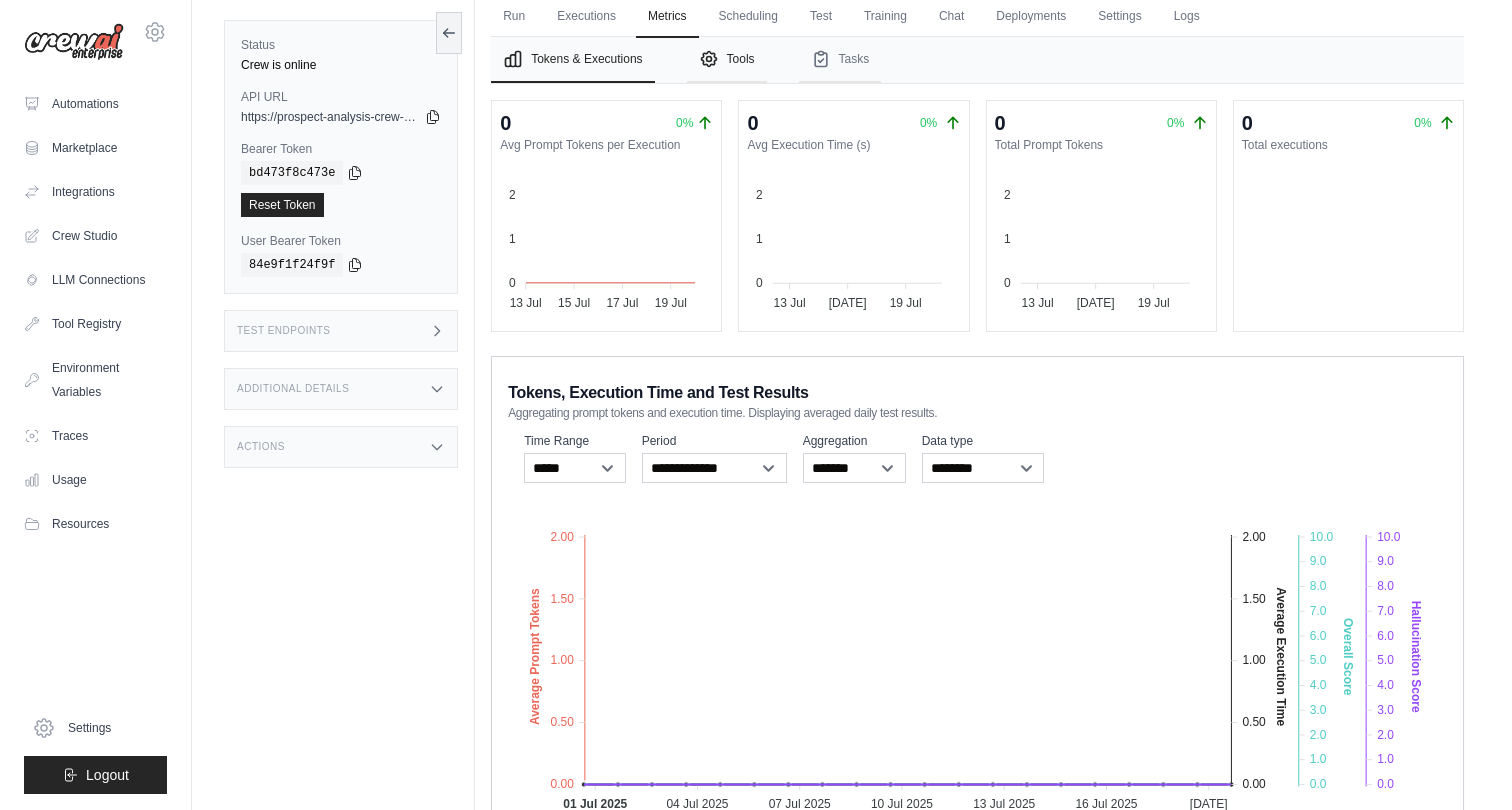 click on "Tools" at bounding box center [727, 60] 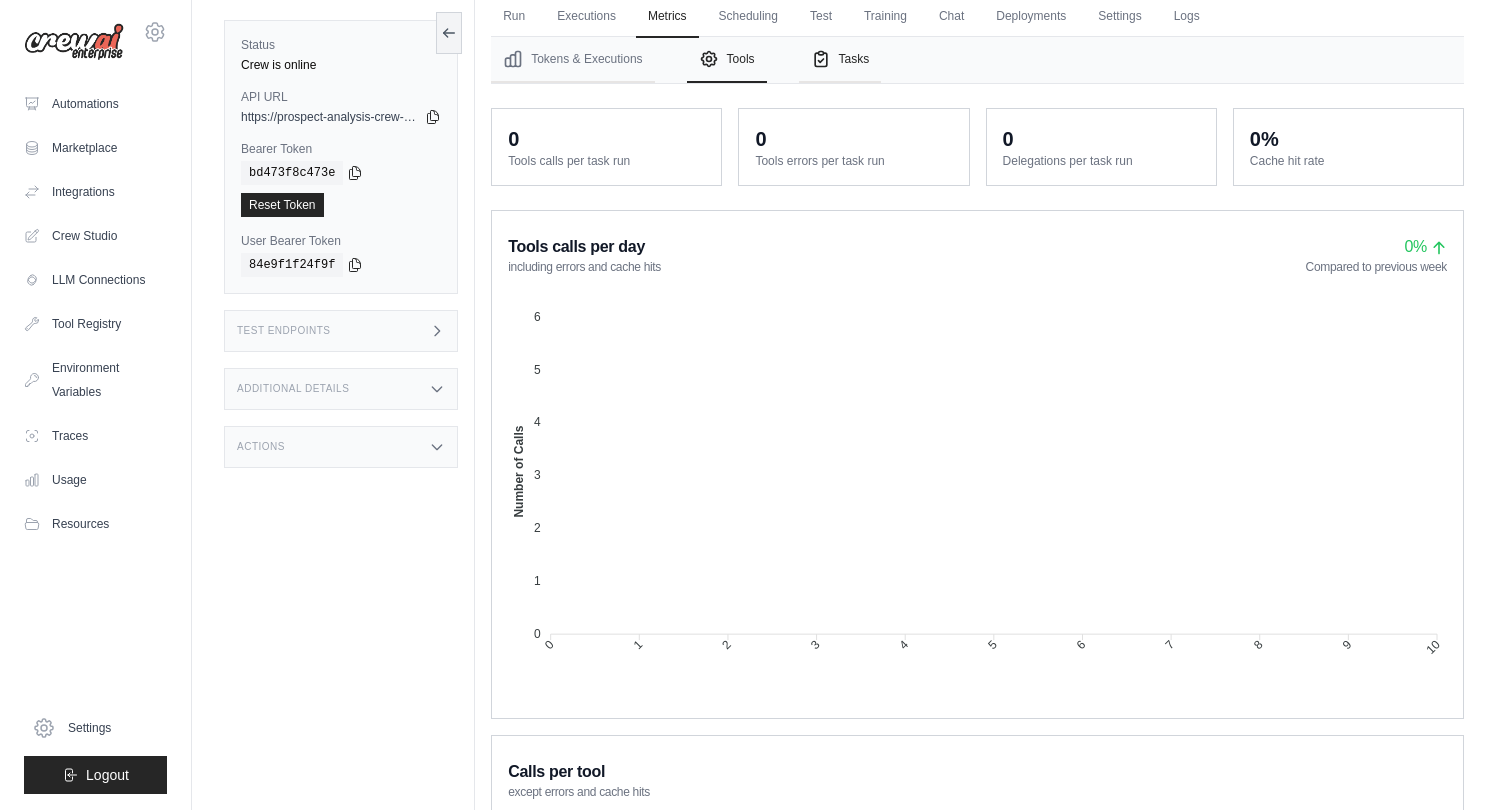 click on "Tasks" at bounding box center [840, 60] 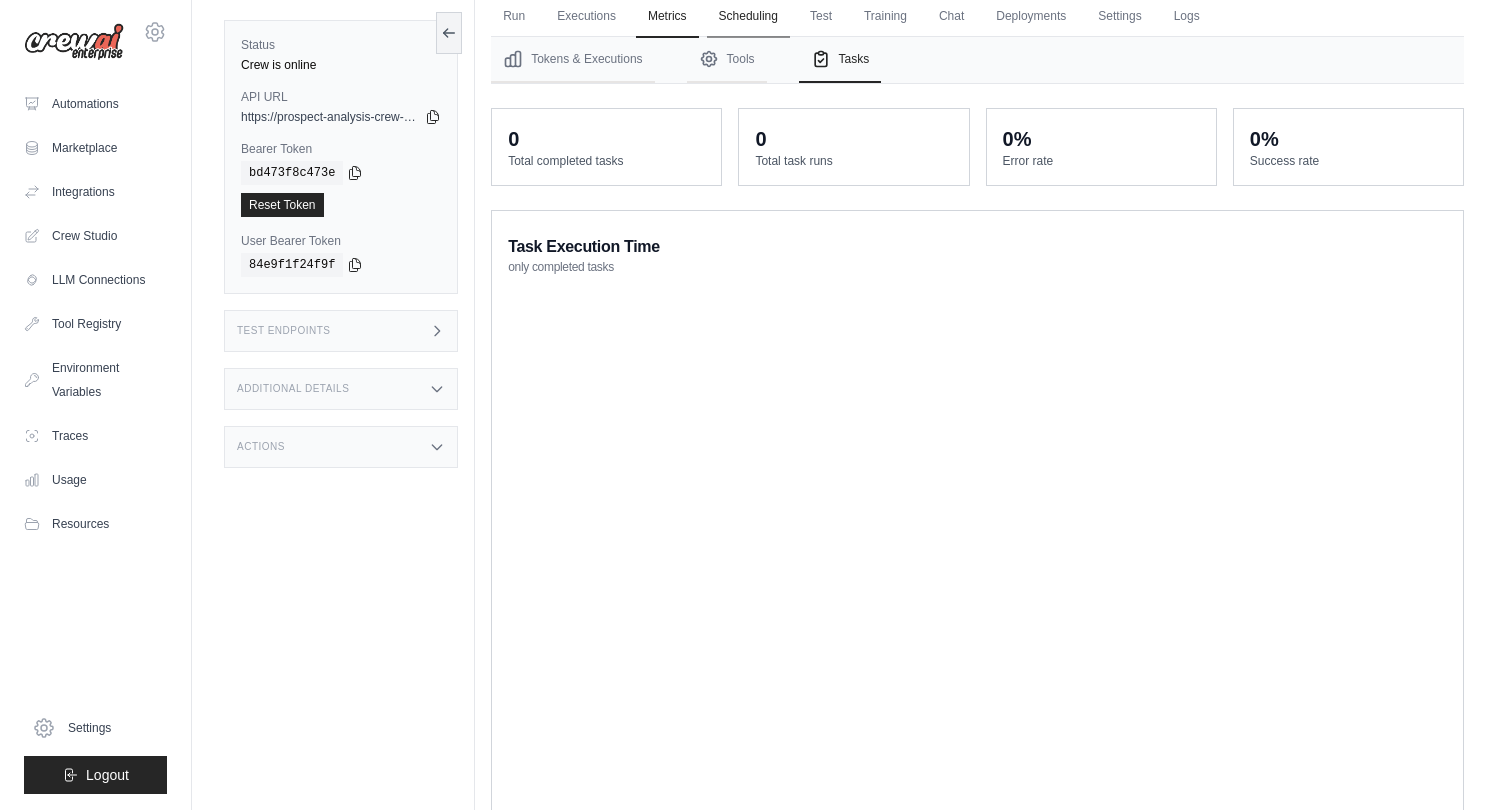 click on "Scheduling" at bounding box center [748, 17] 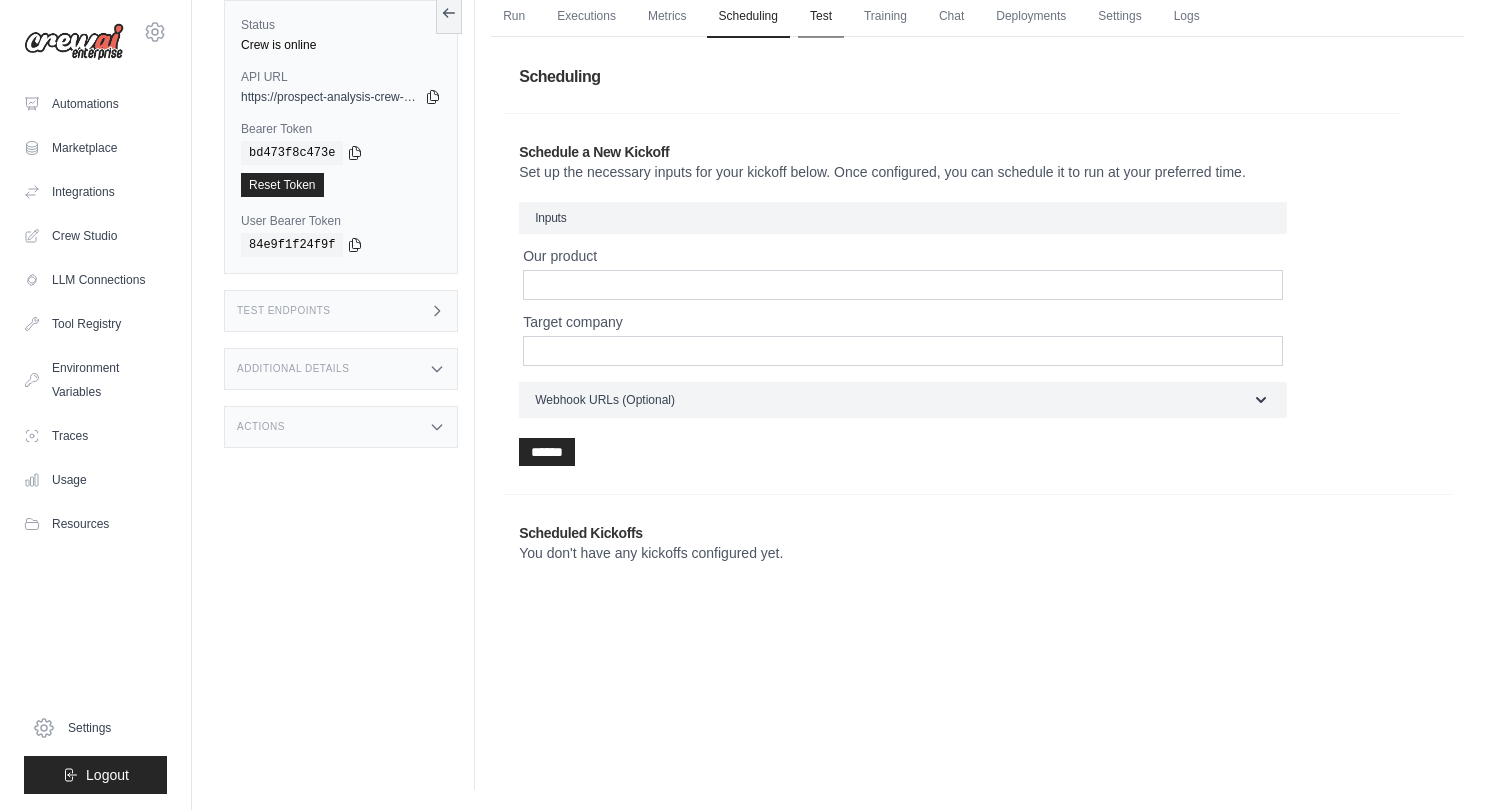 click on "Test" at bounding box center [821, 17] 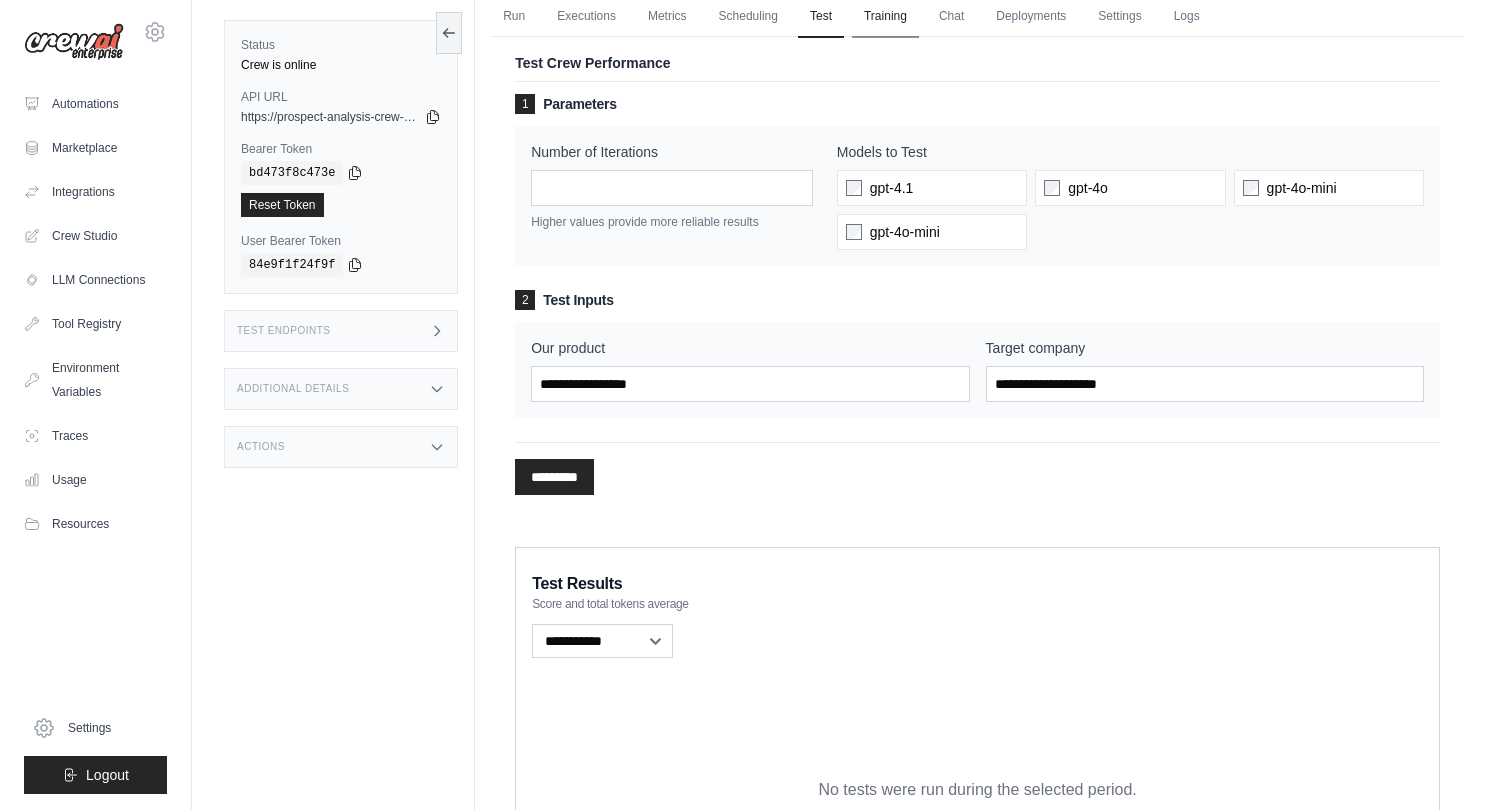 click on "Training" at bounding box center (885, 17) 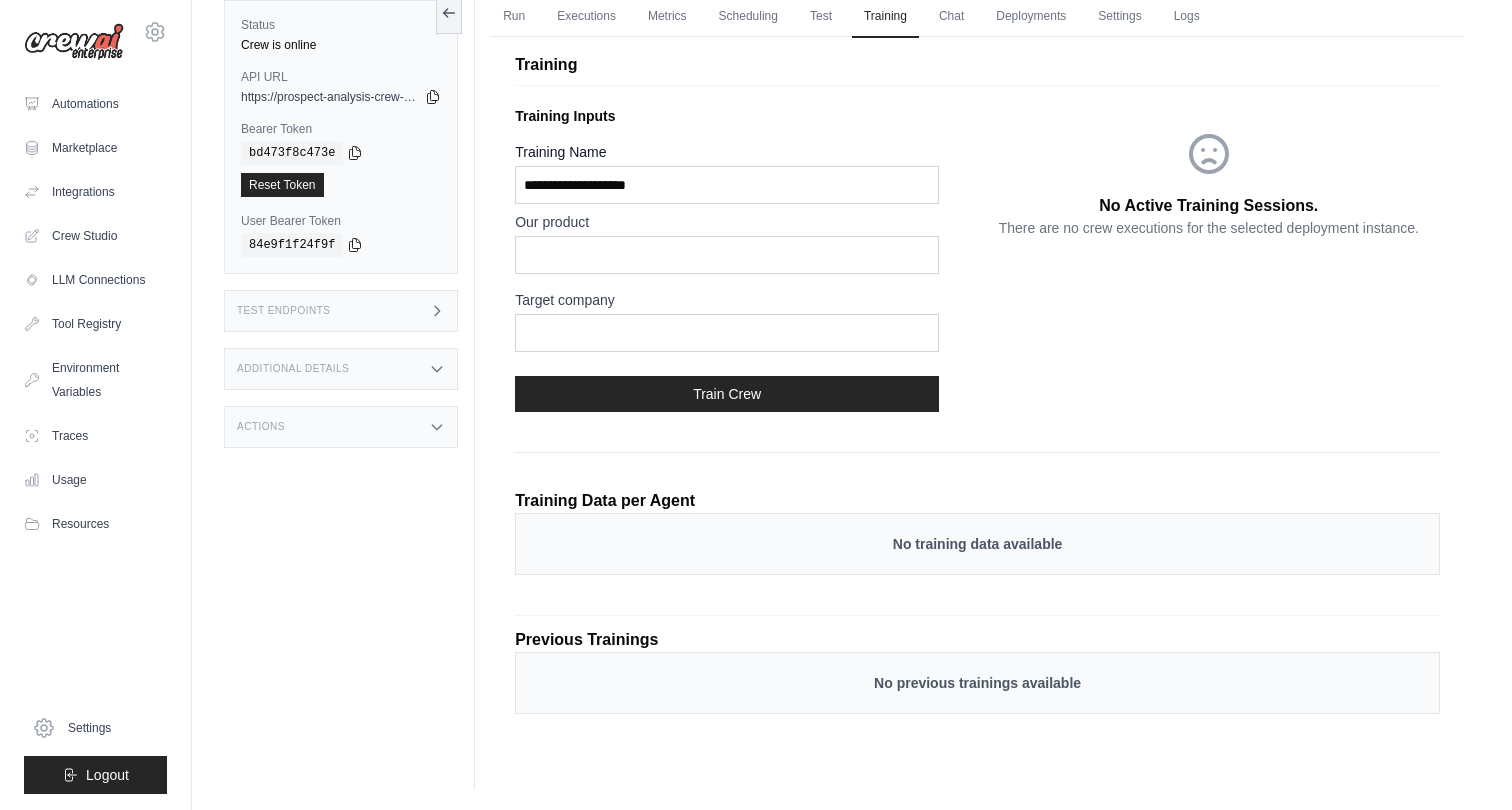scroll, scrollTop: 82, scrollLeft: 0, axis: vertical 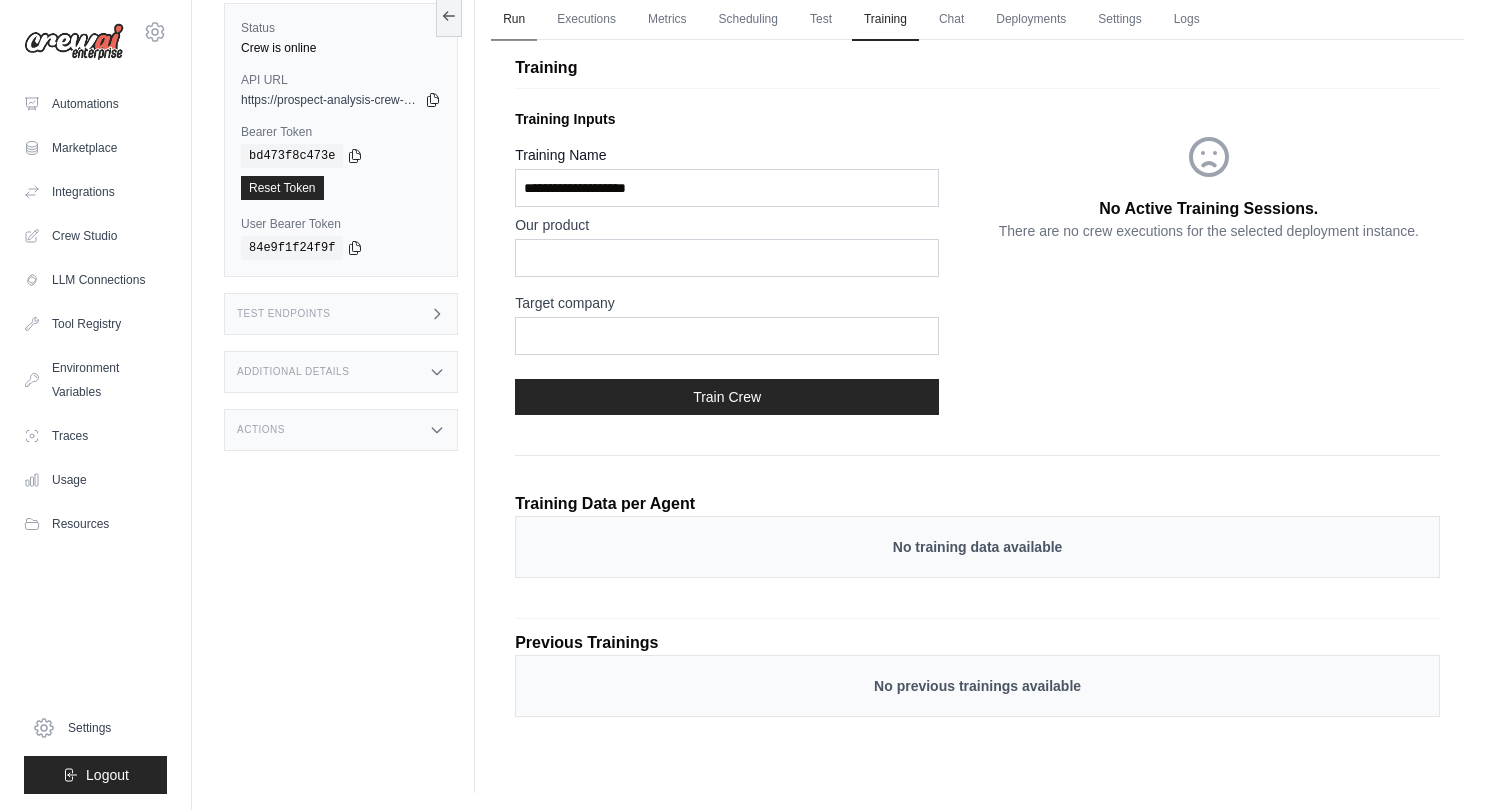 click on "Run" at bounding box center [514, 20] 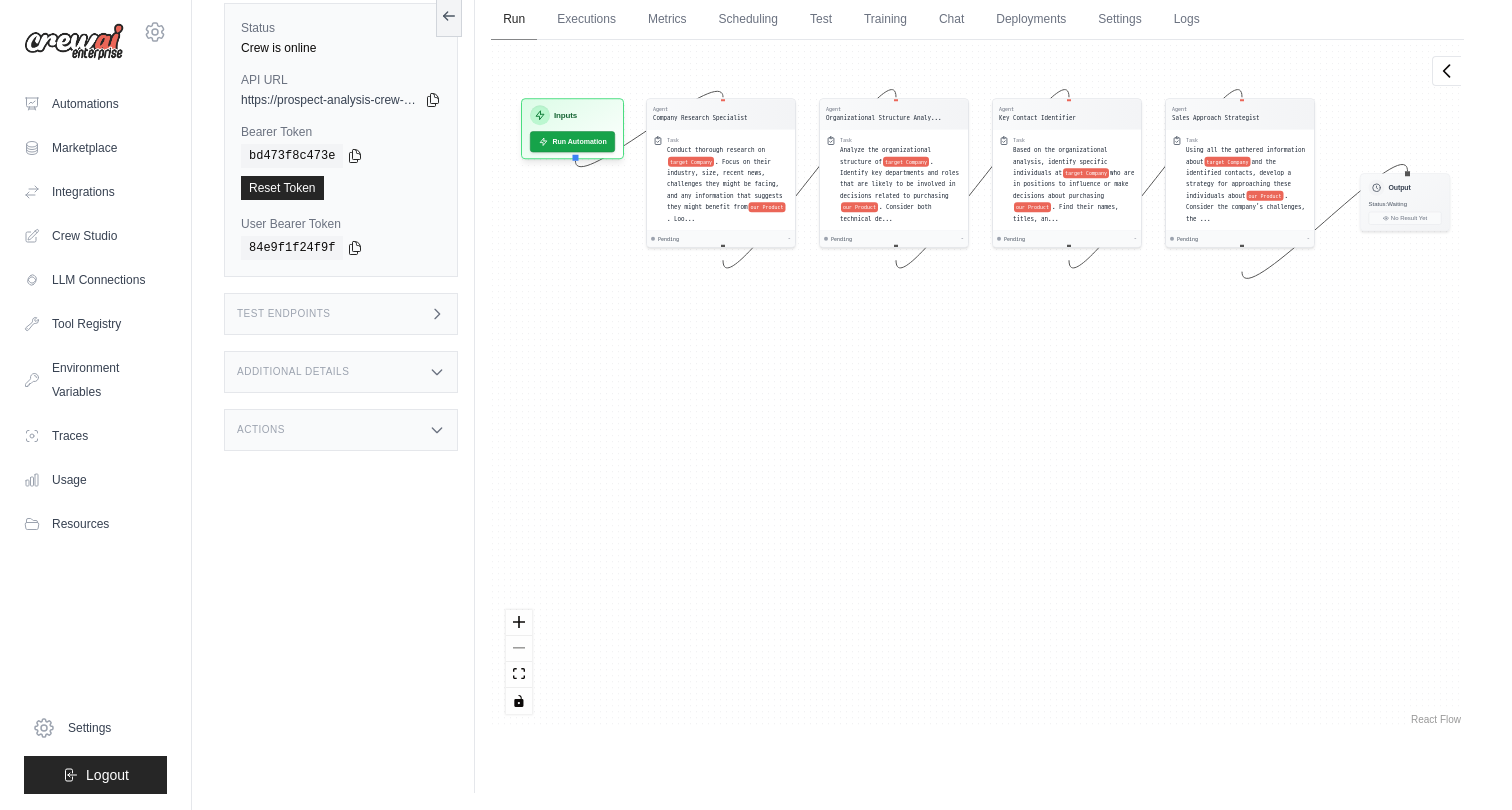 click on "Run" at bounding box center [514, 20] 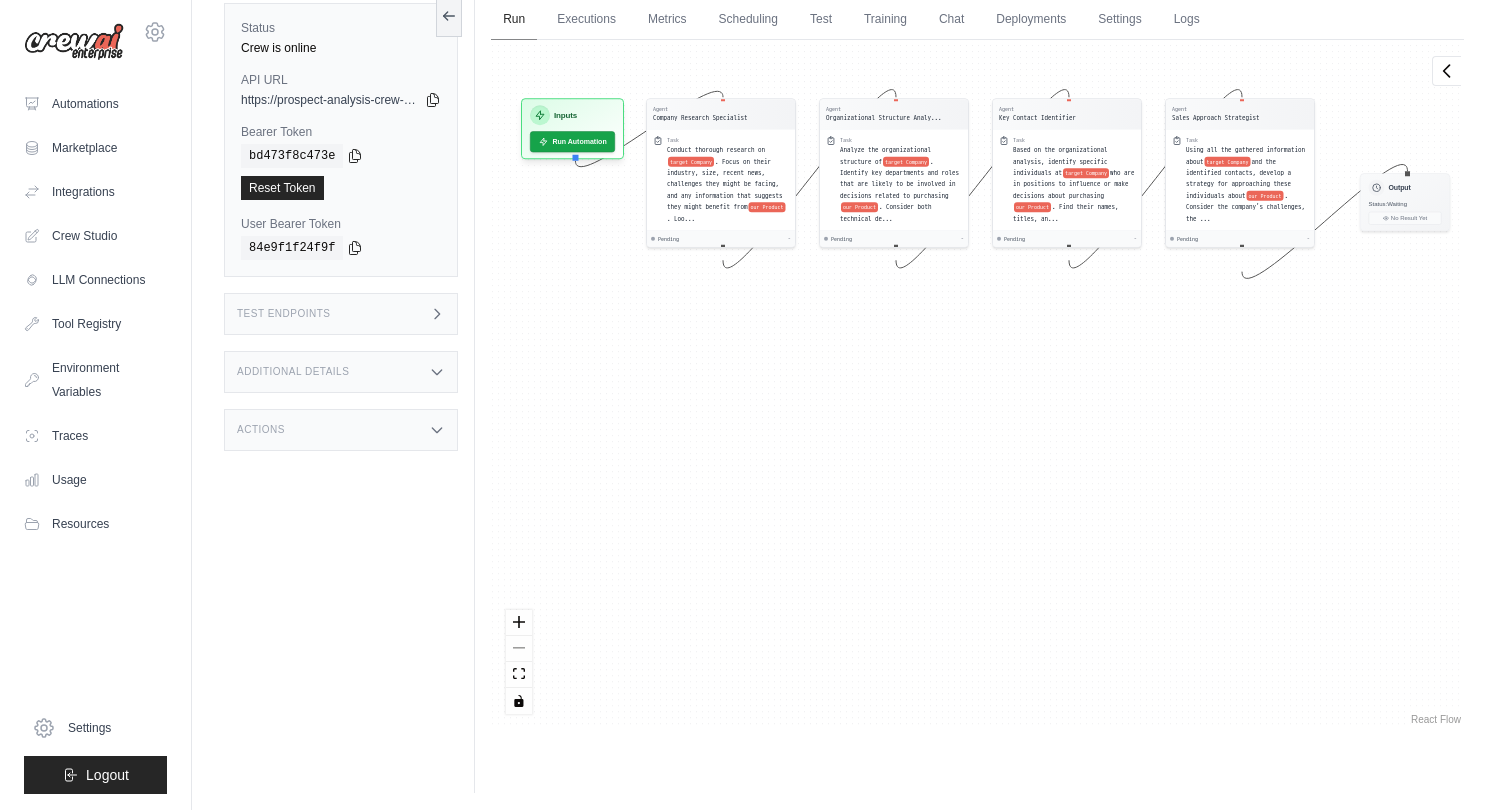 click on "Run" at bounding box center [514, 20] 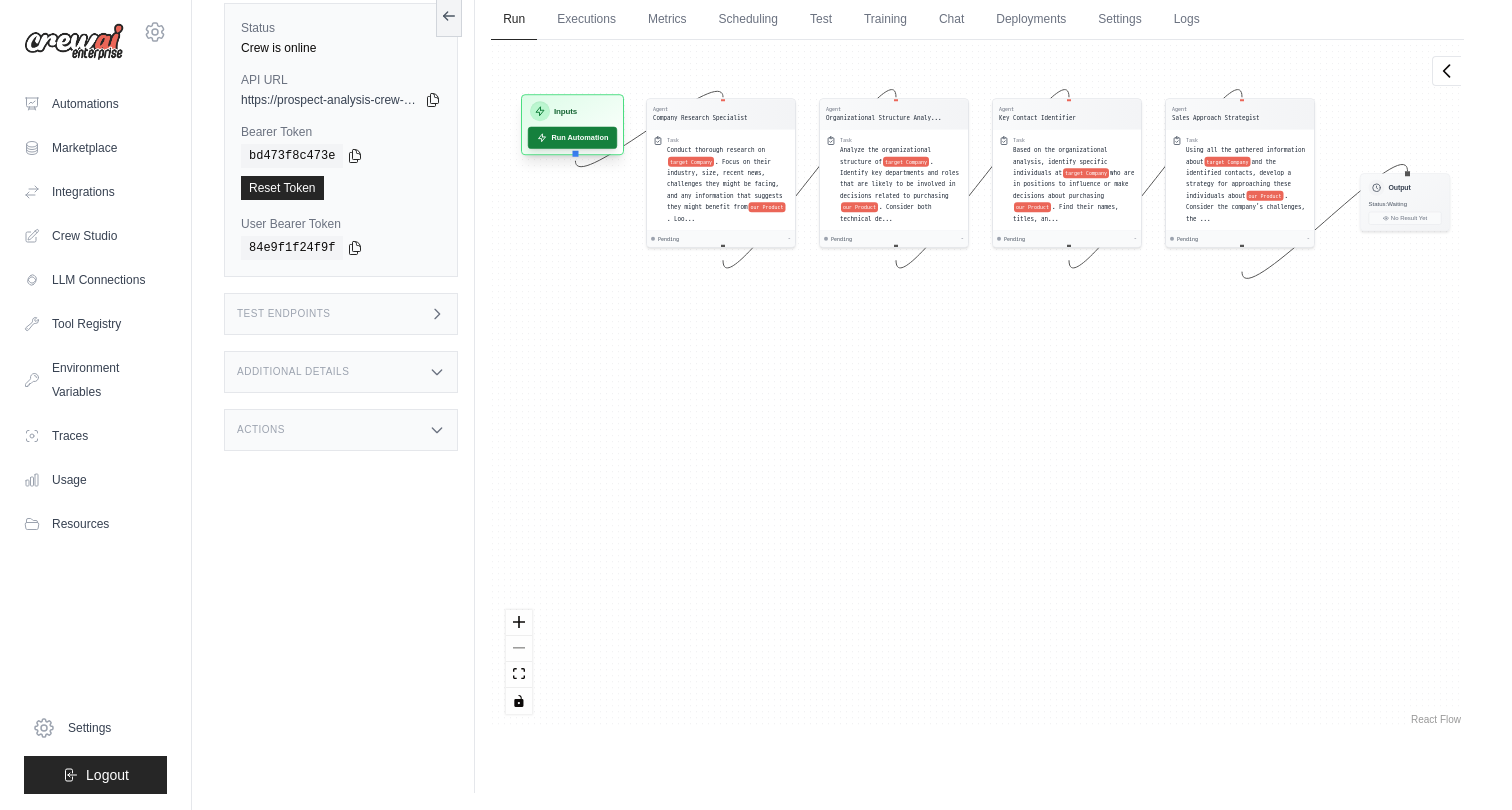 click on "Run Automation" at bounding box center [572, 138] 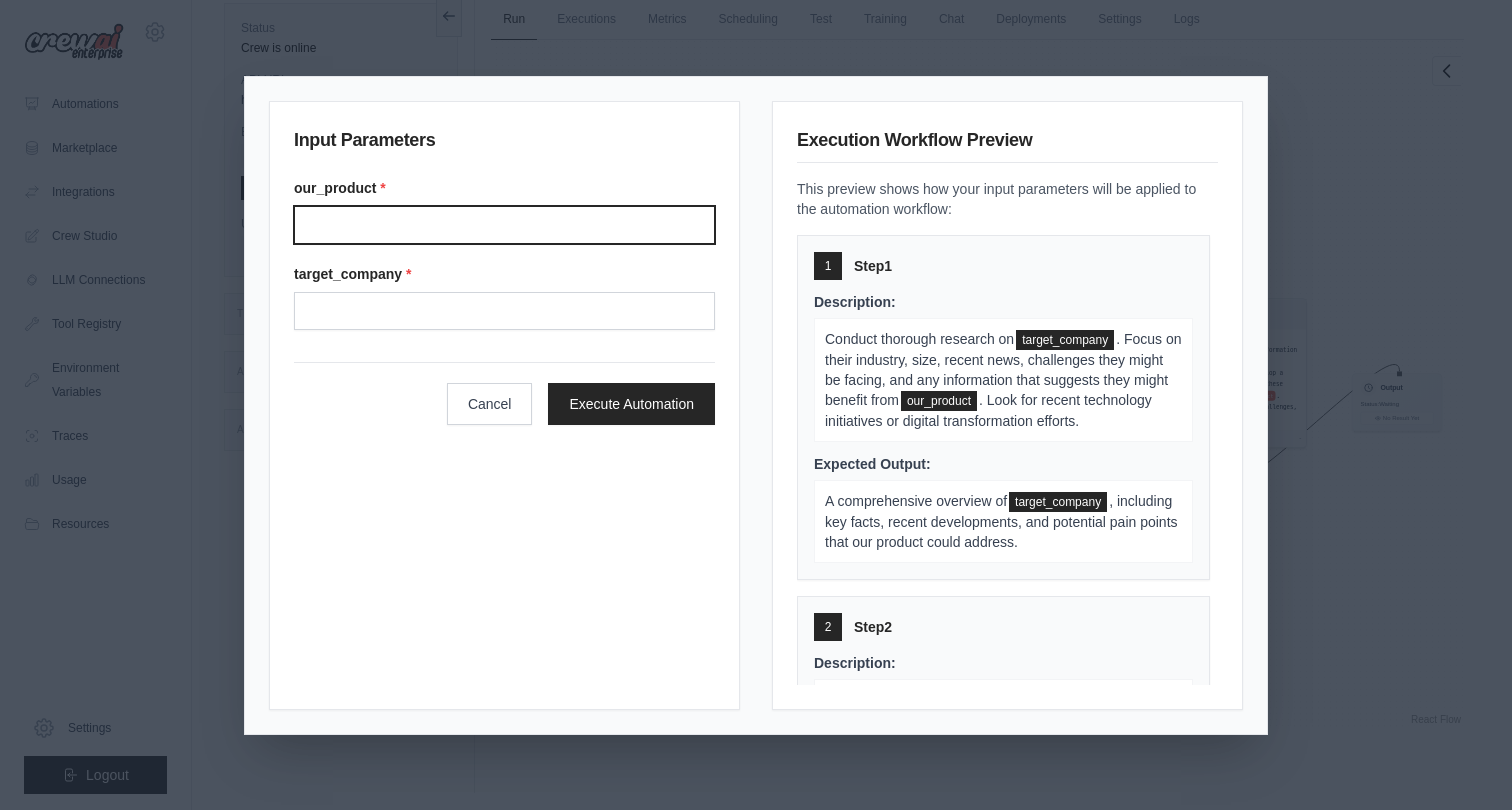 click on "Our product" at bounding box center [504, 225] 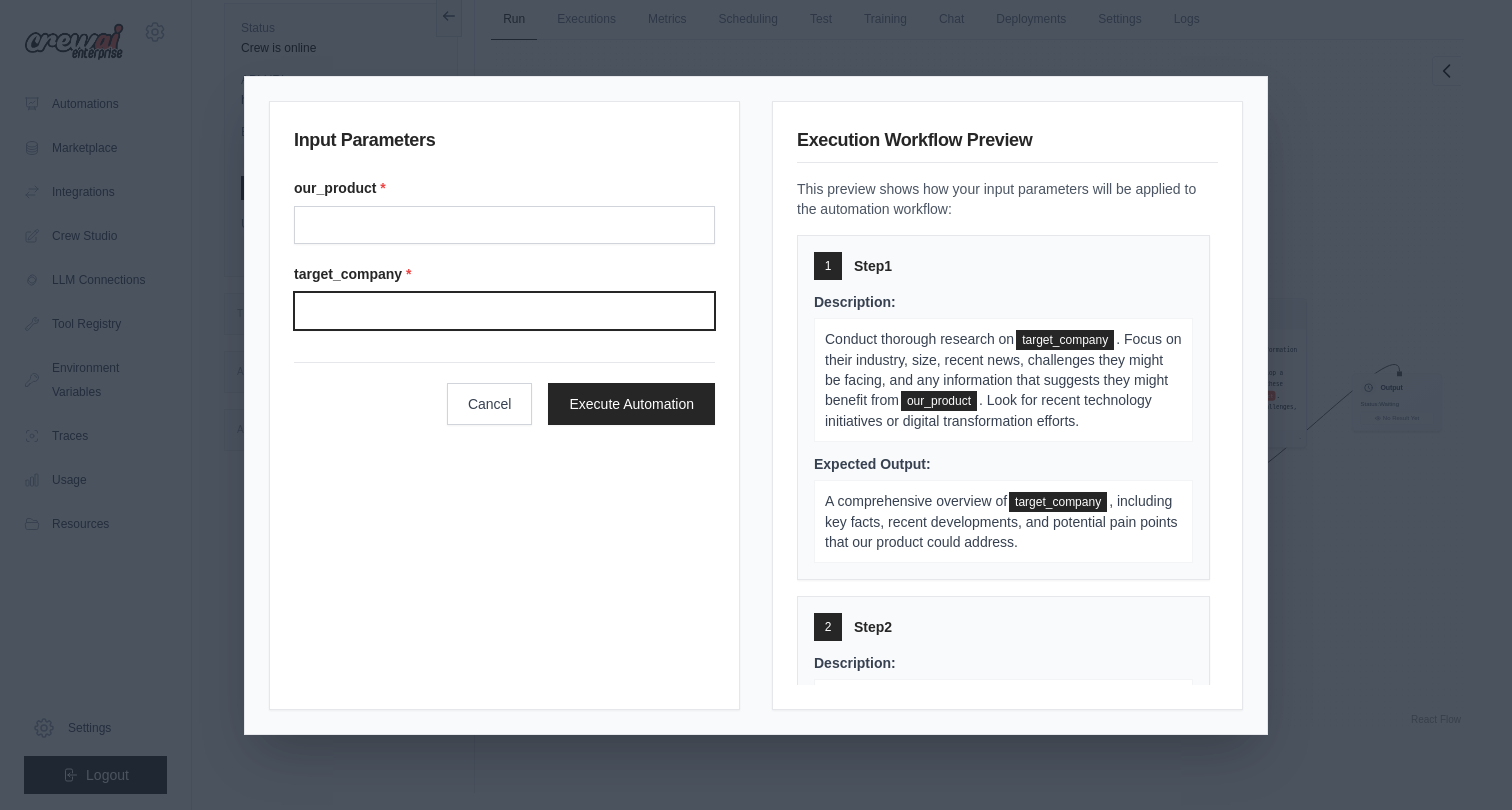 click on "Target company" at bounding box center (504, 311) 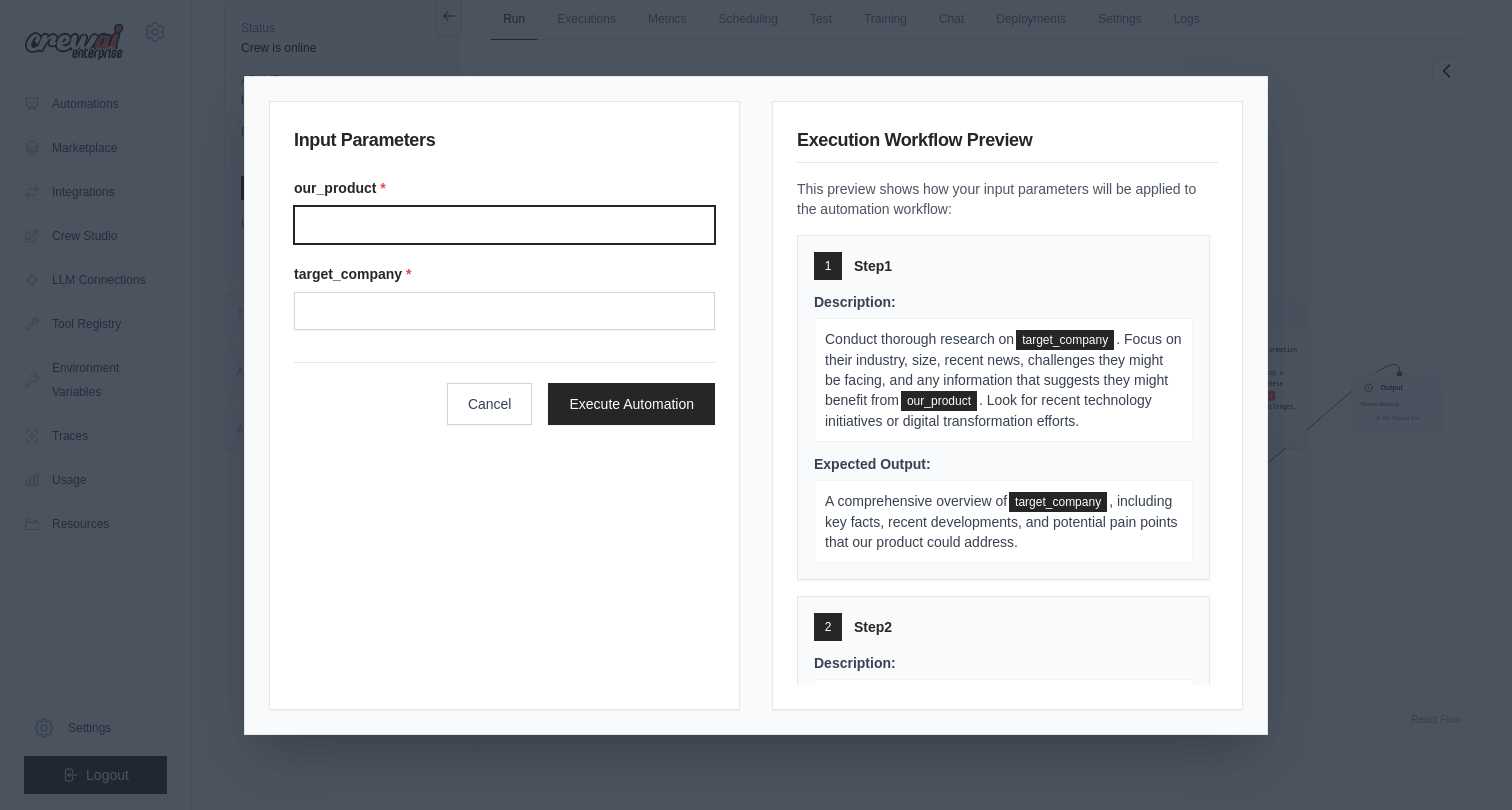 click on "Our product" at bounding box center (504, 225) 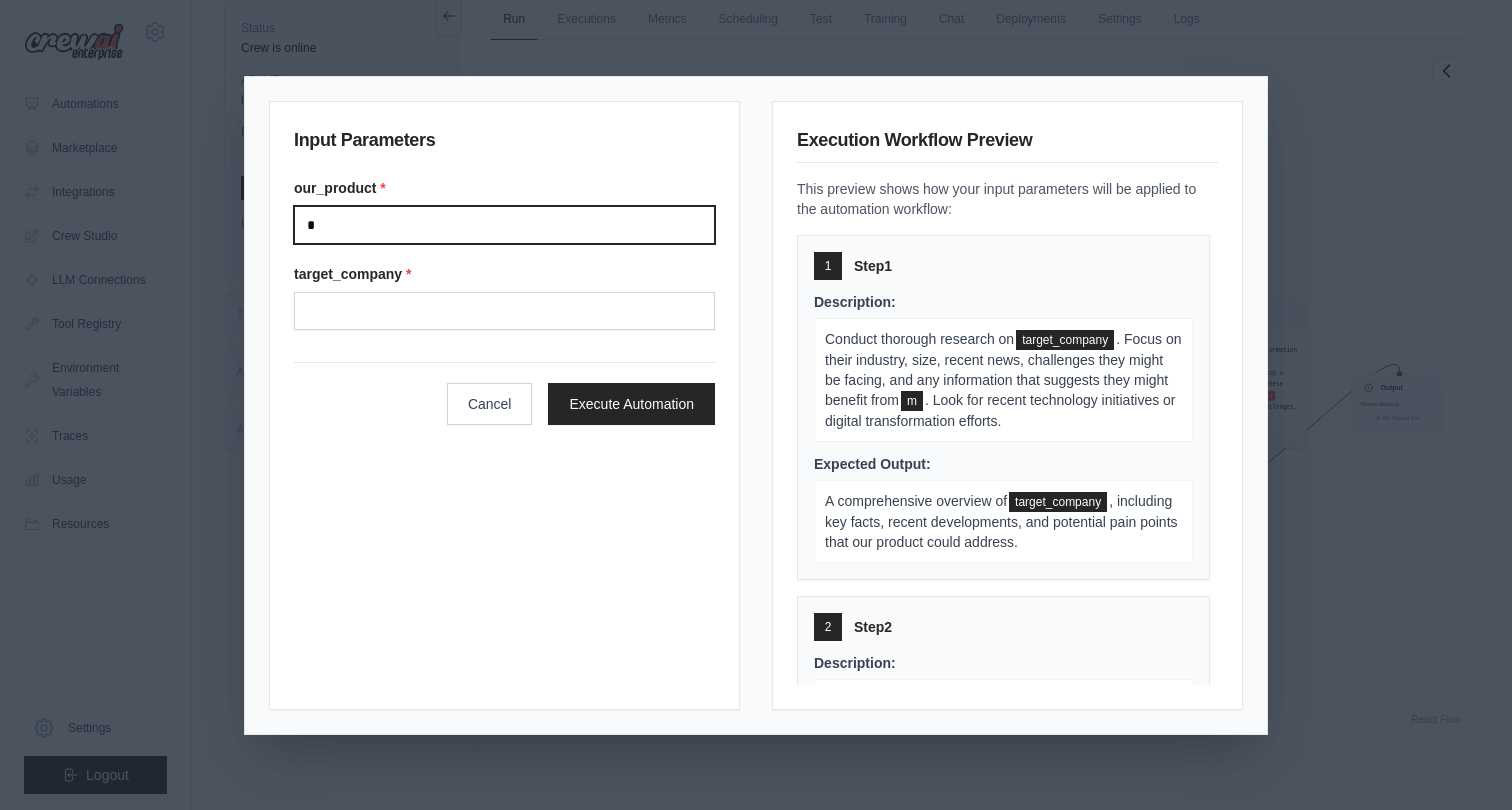 type 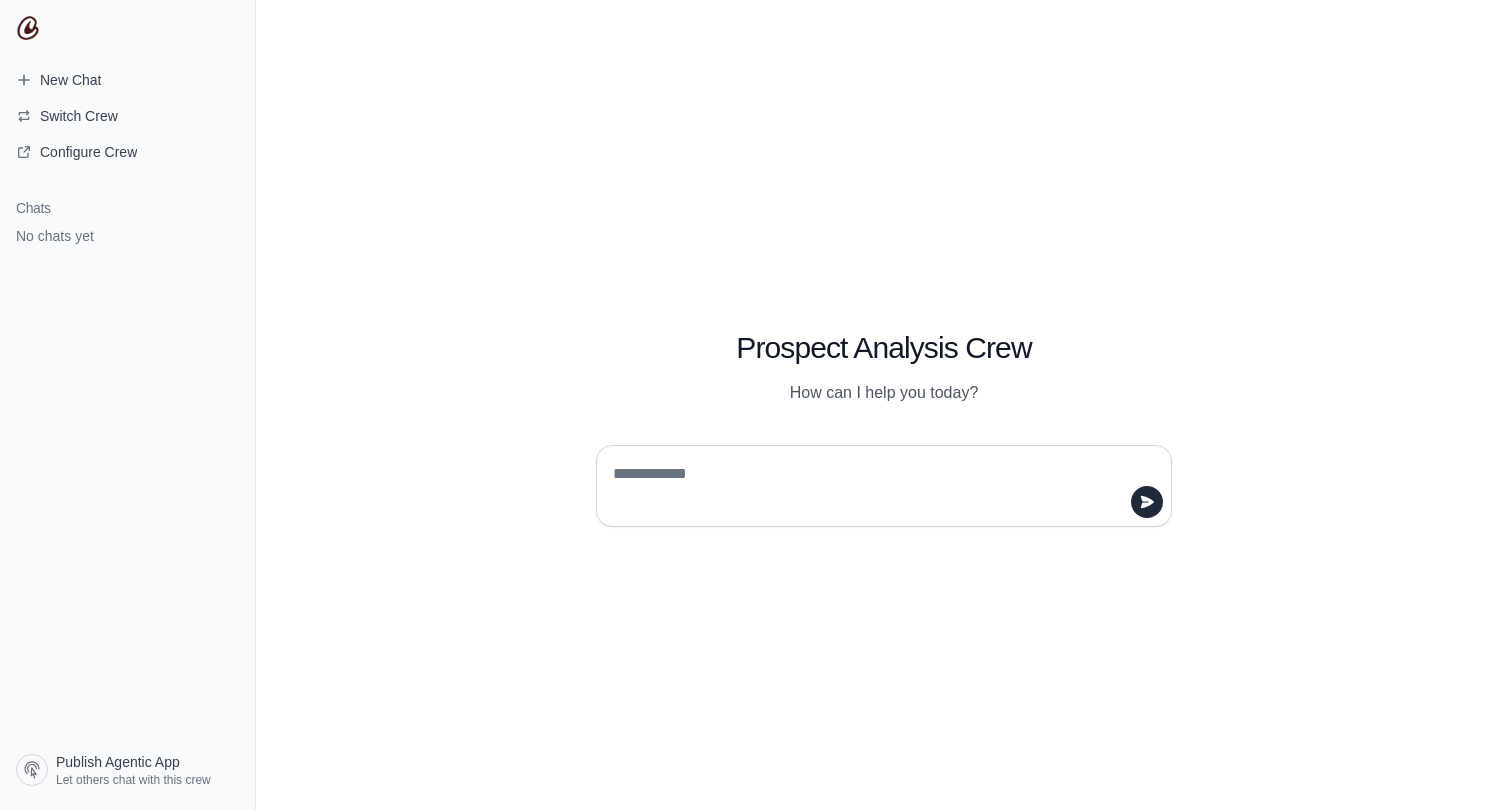 scroll, scrollTop: 0, scrollLeft: 0, axis: both 